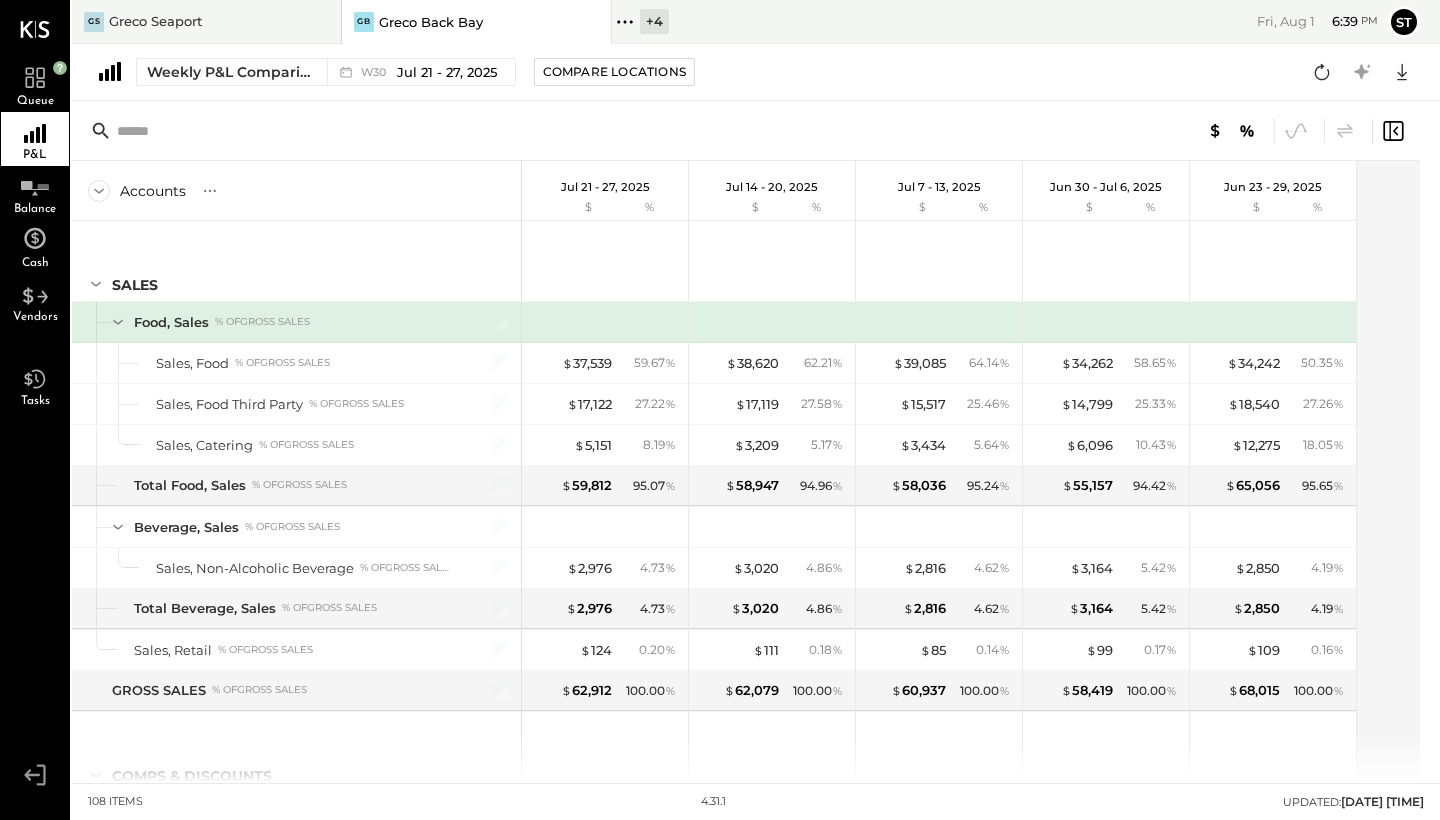 scroll, scrollTop: 0, scrollLeft: 0, axis: both 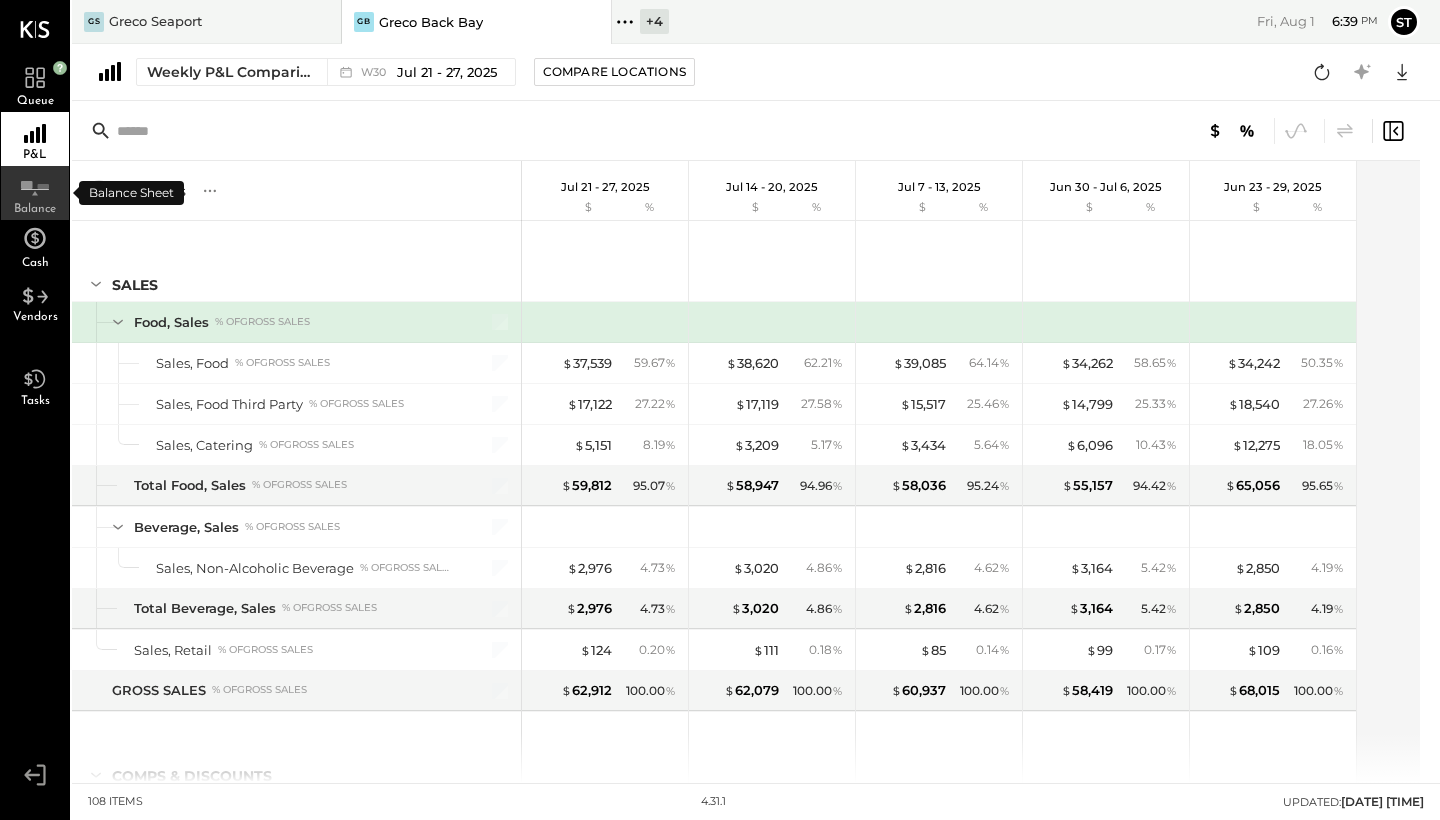click 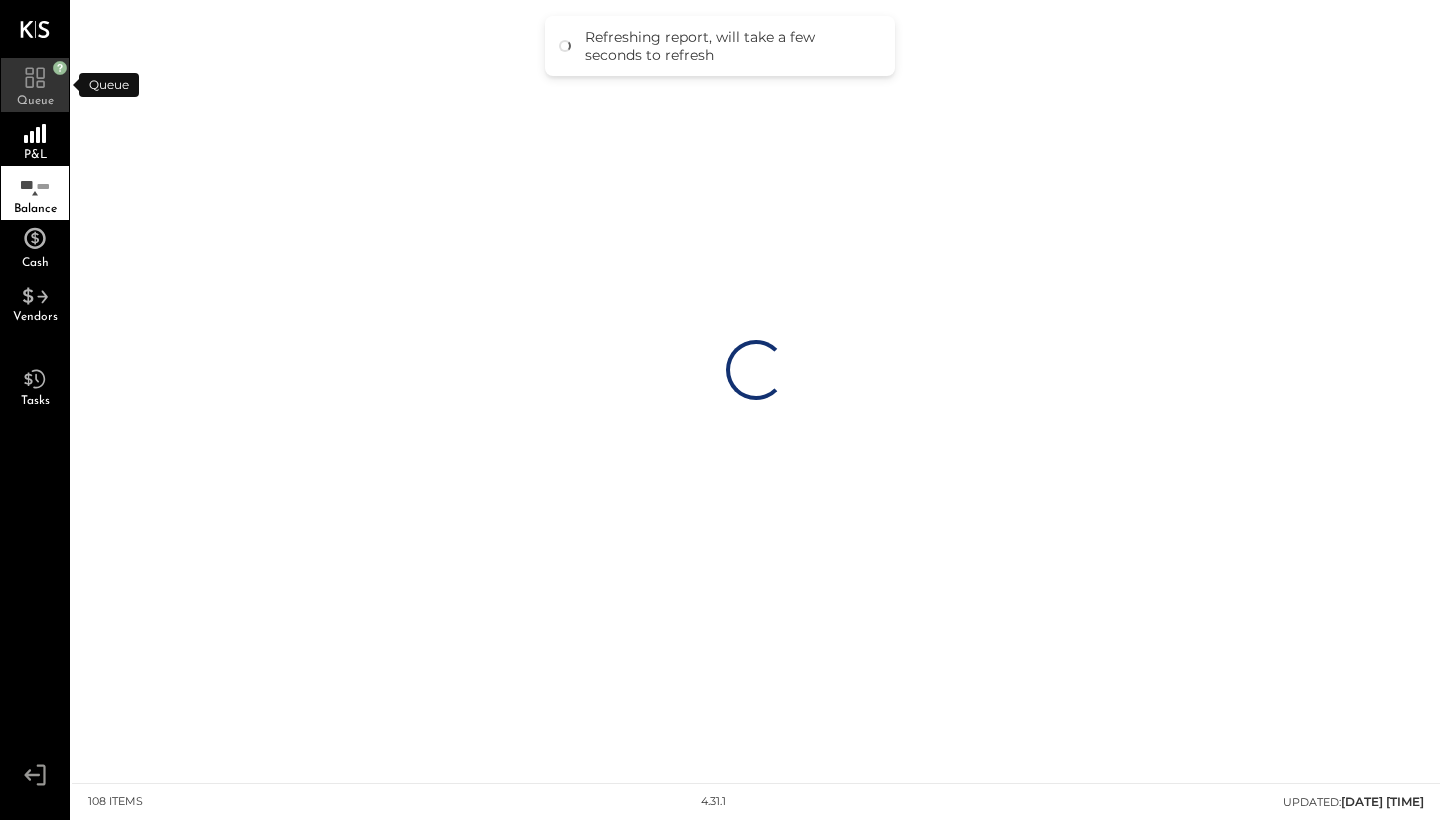 click 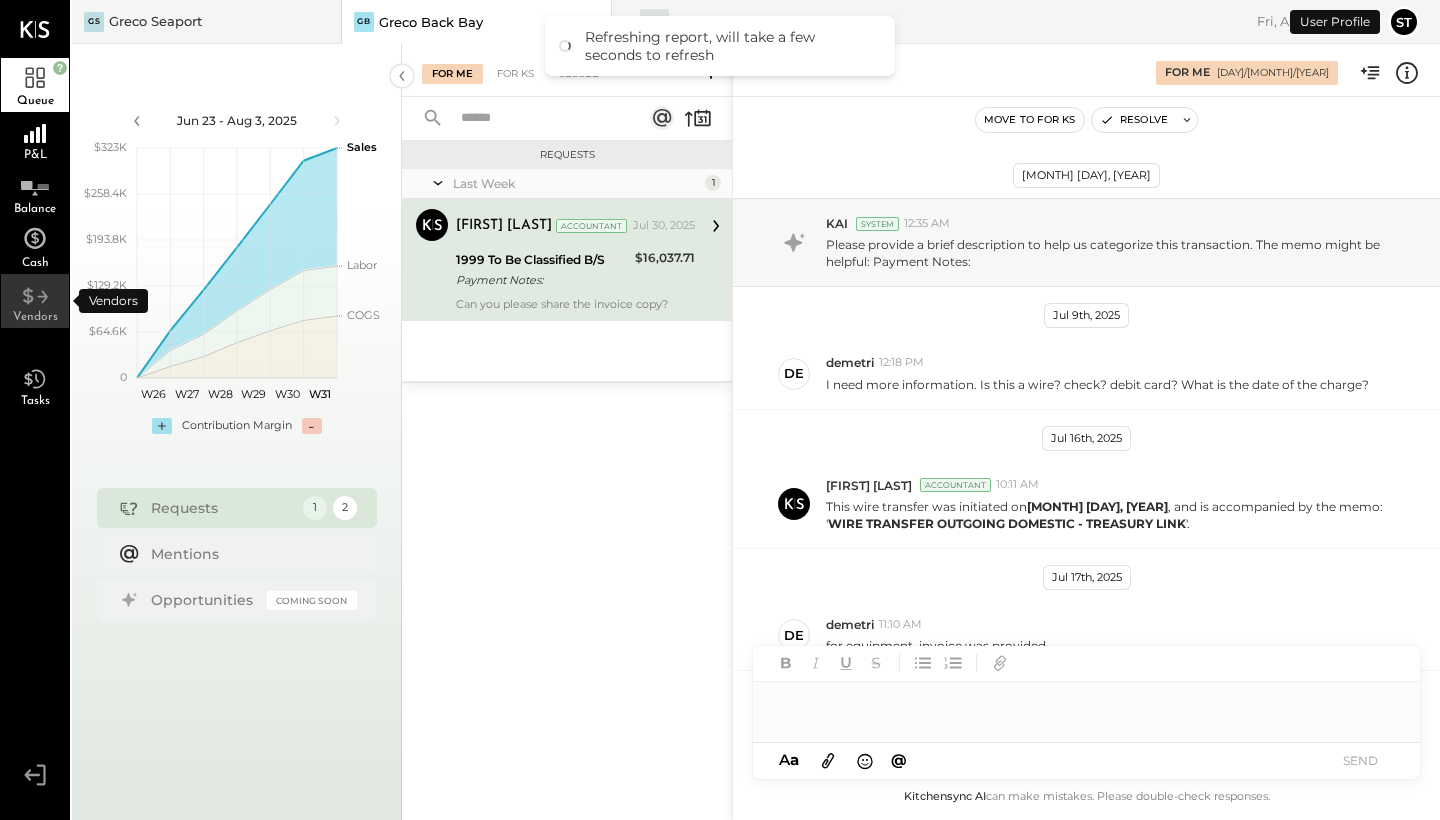 scroll, scrollTop: 432, scrollLeft: 0, axis: vertical 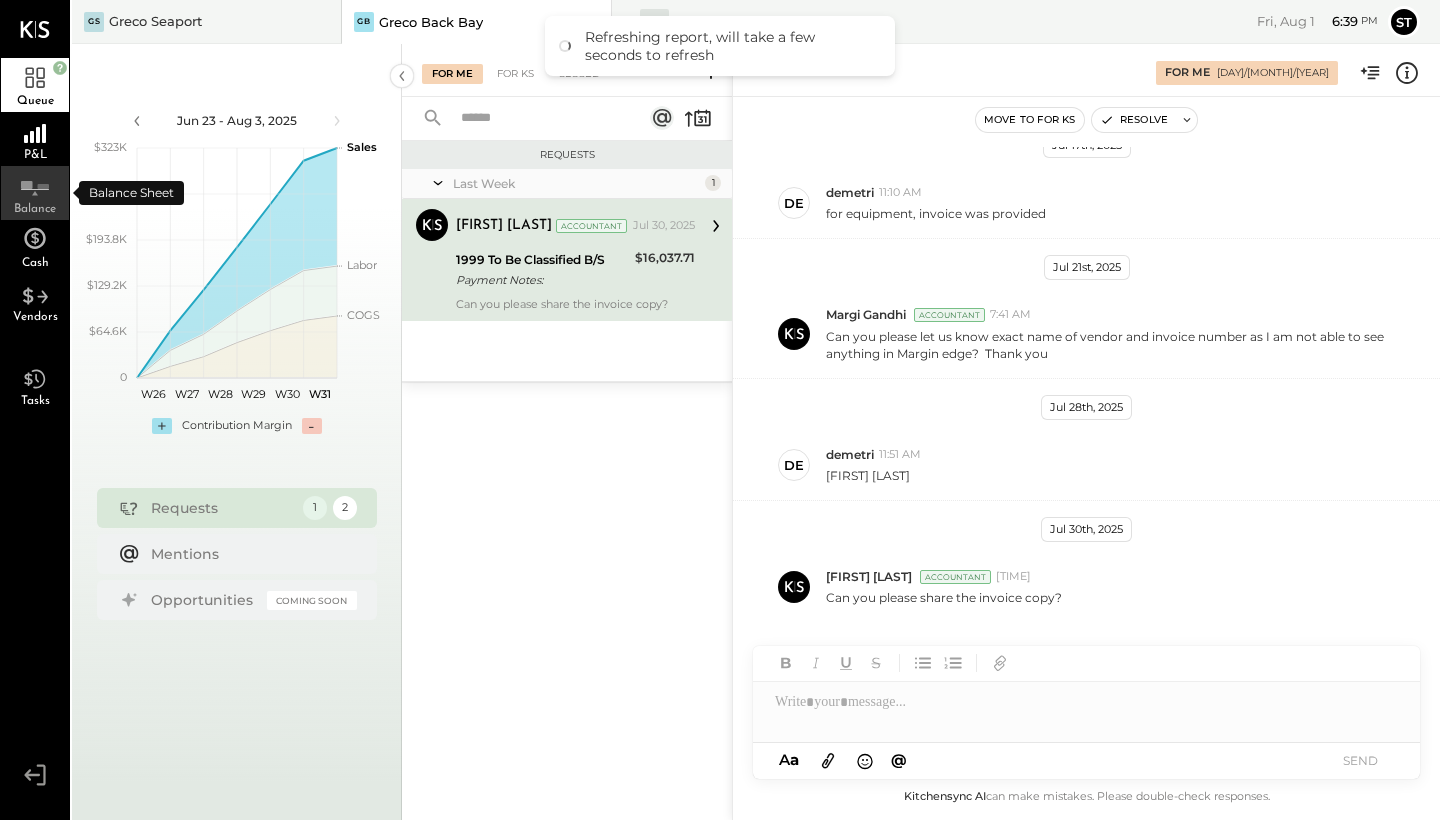 click 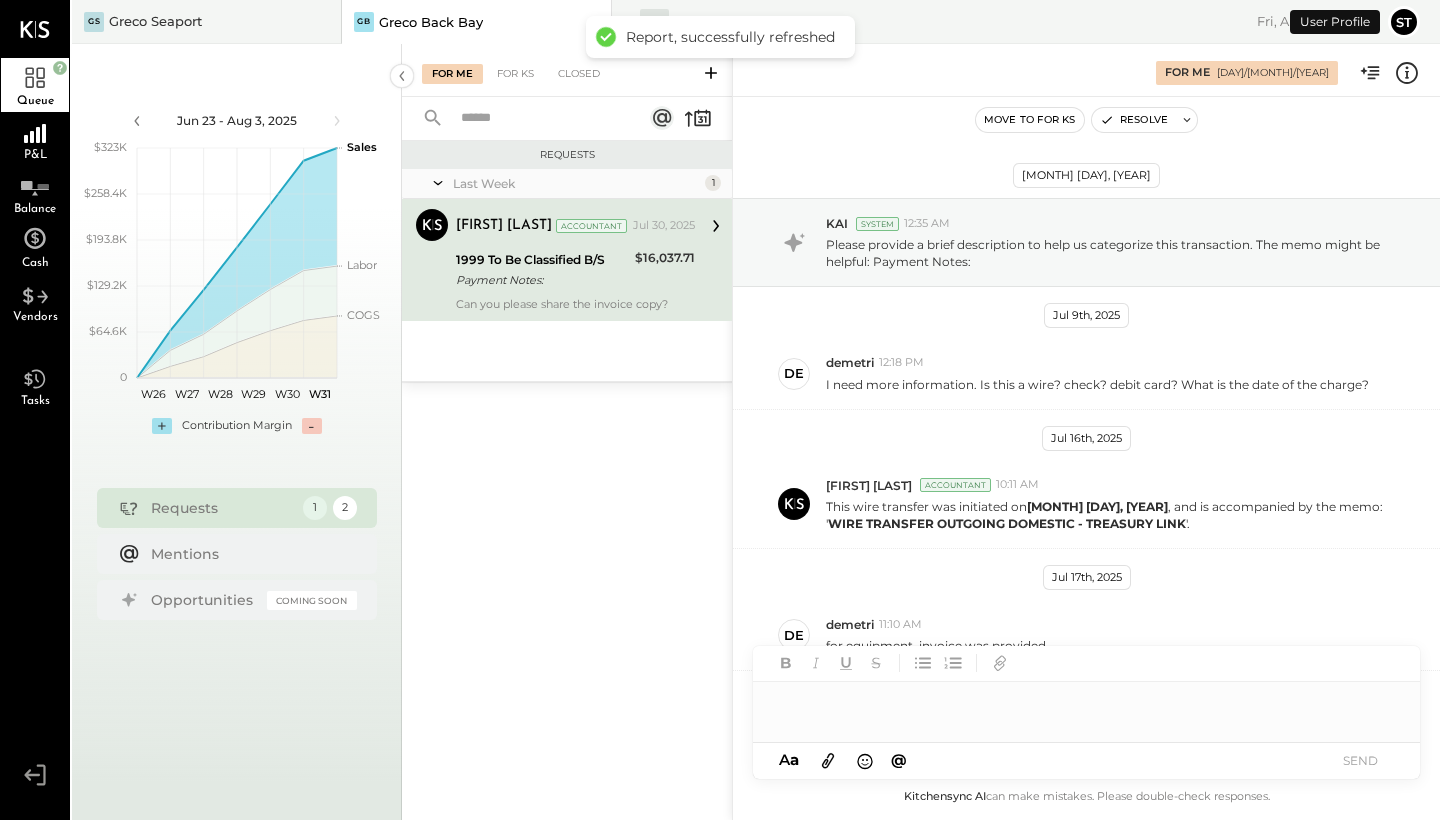 scroll, scrollTop: 432, scrollLeft: 0, axis: vertical 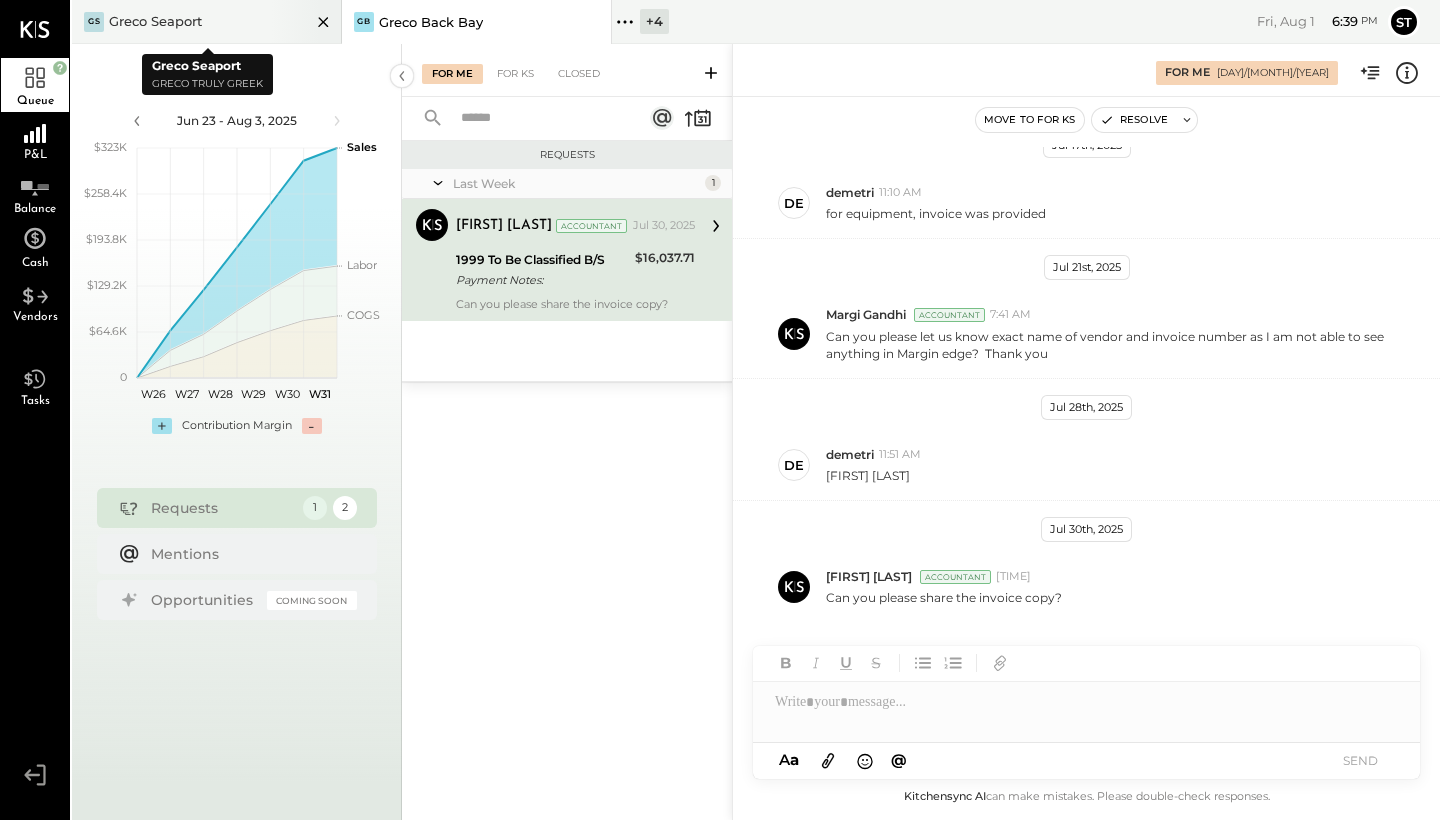 click on "Greco Seaport" at bounding box center (155, 21) 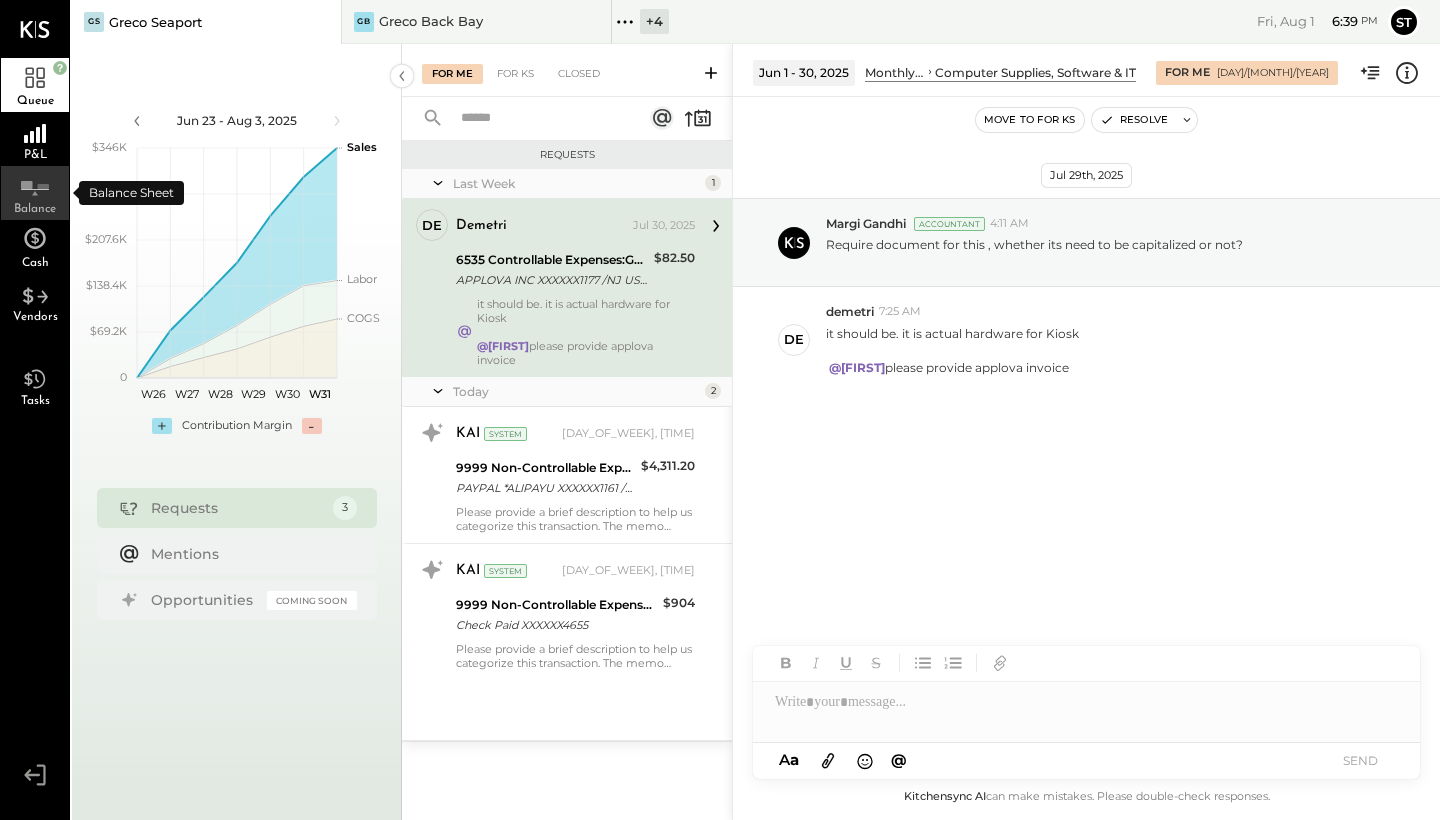 click 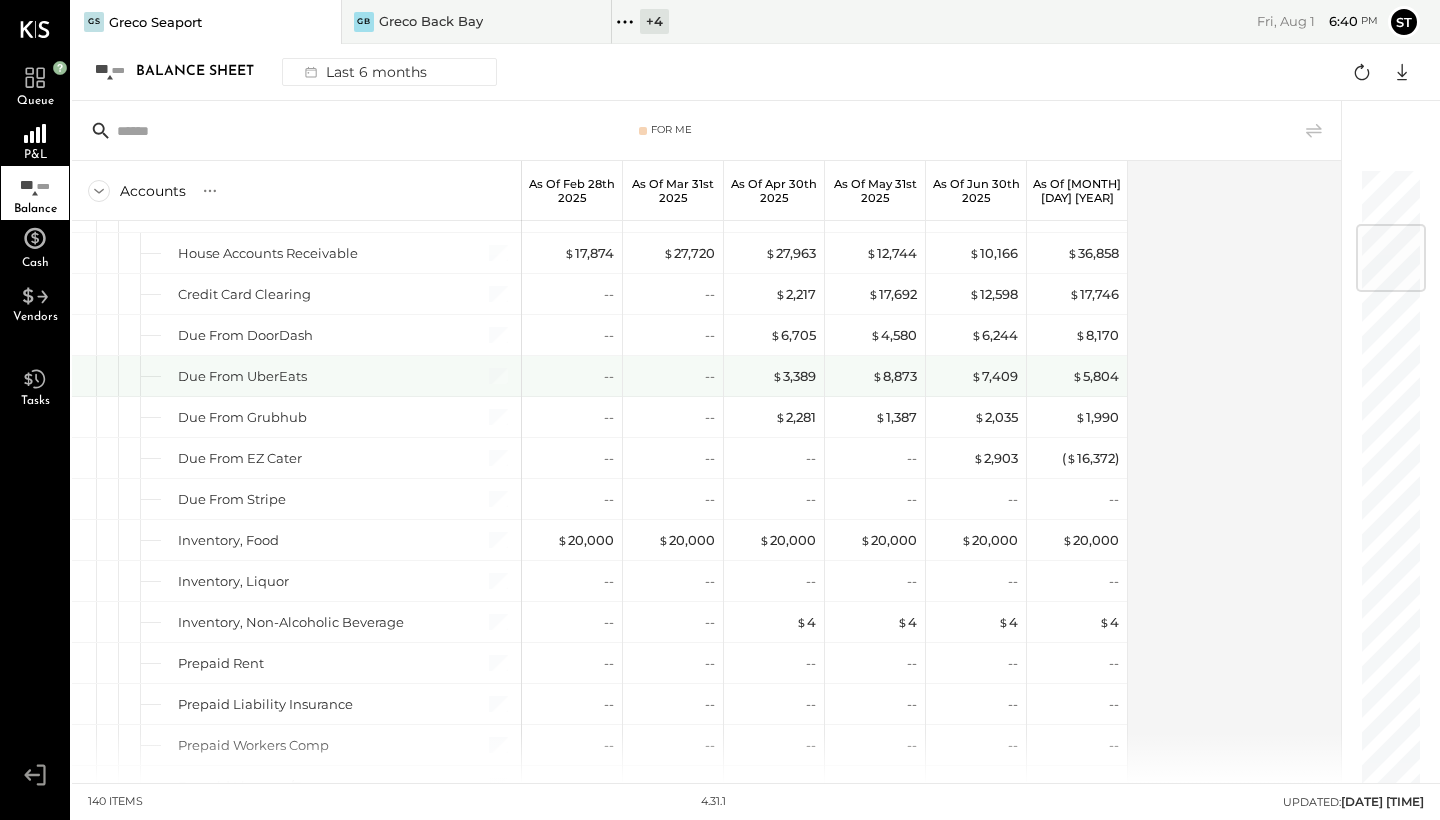 scroll, scrollTop: 482, scrollLeft: 0, axis: vertical 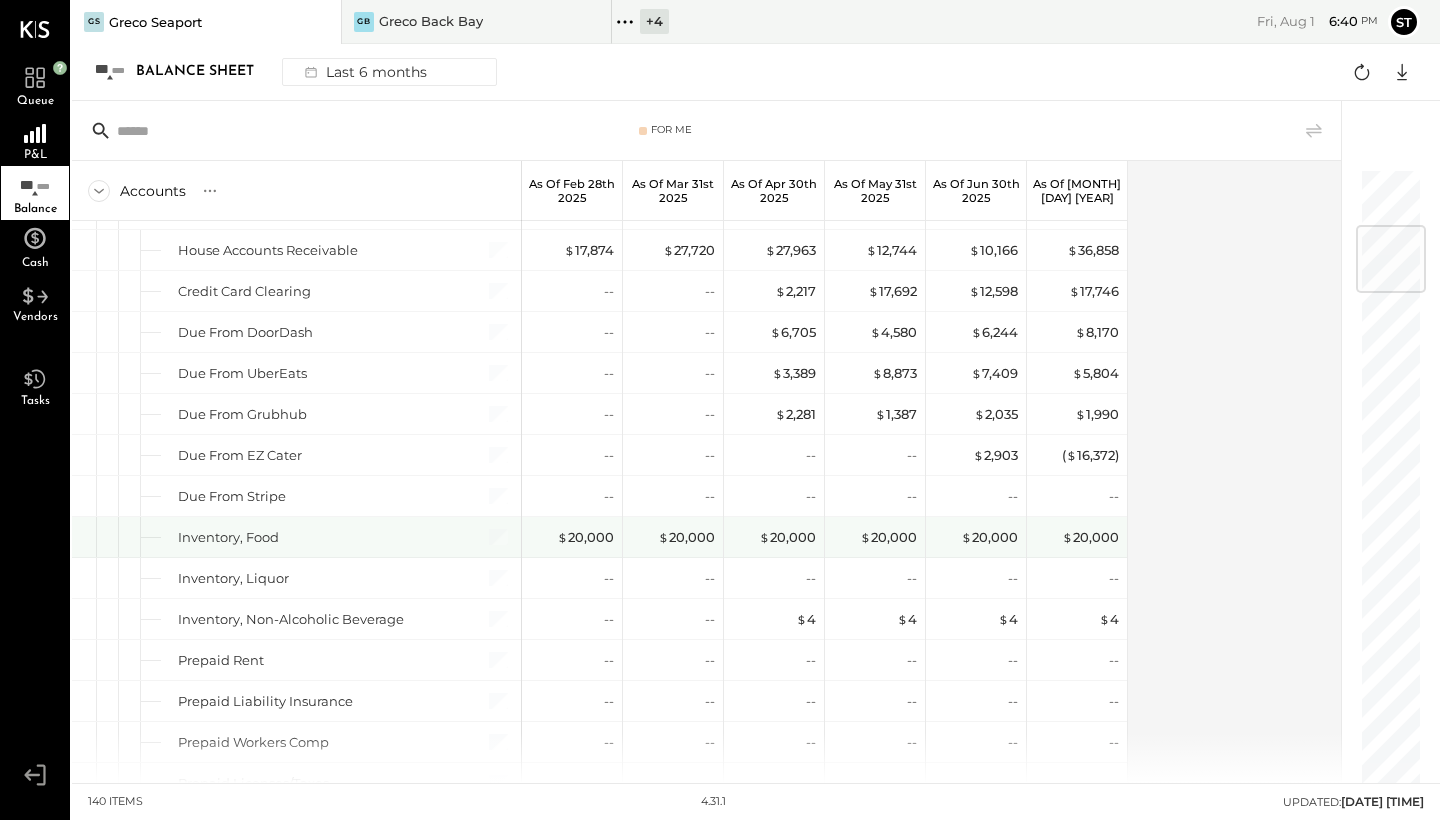 click on "Inventory, Food" at bounding box center [316, 537] 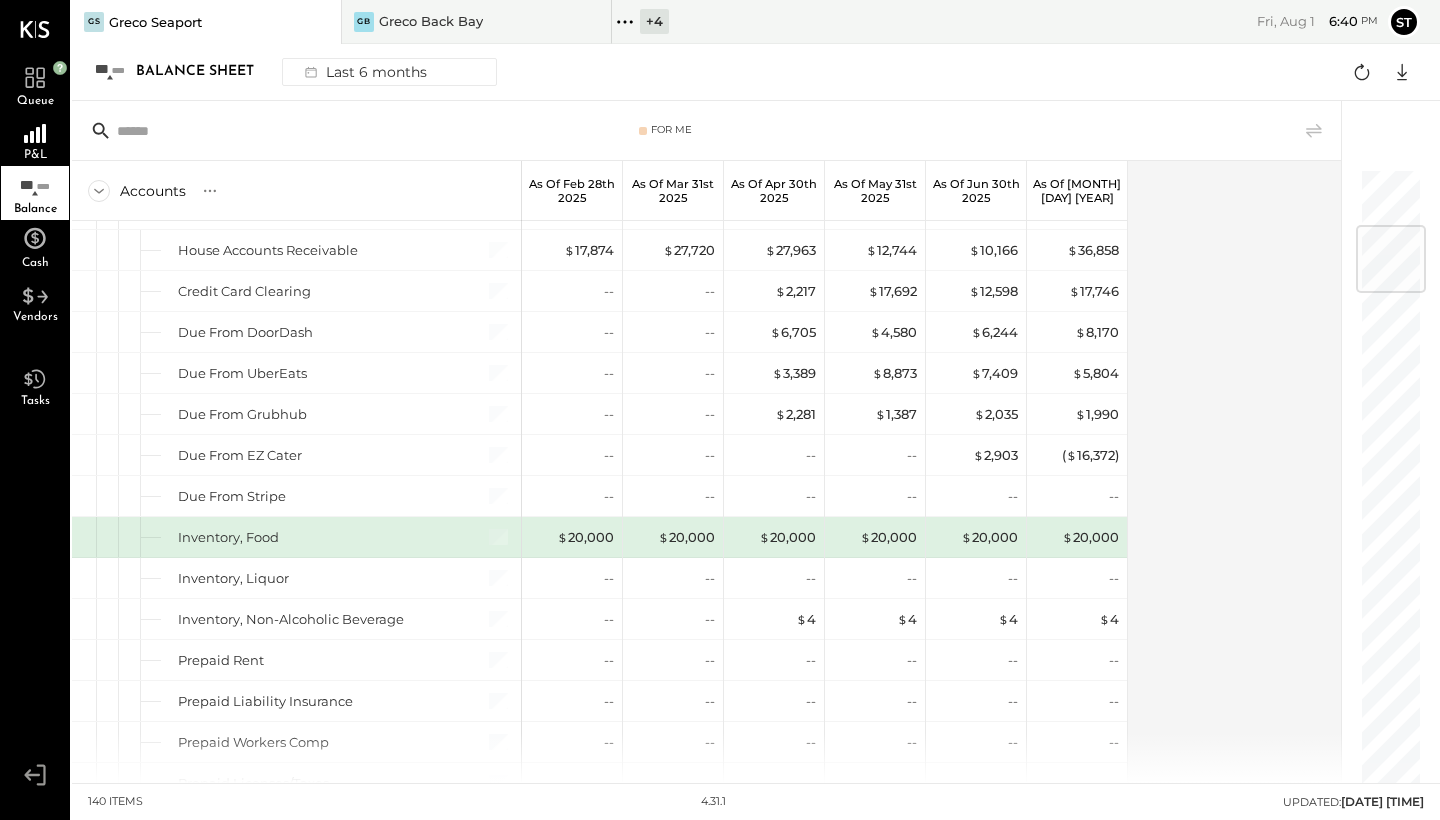 click on "Inventory, Food" at bounding box center [228, 537] 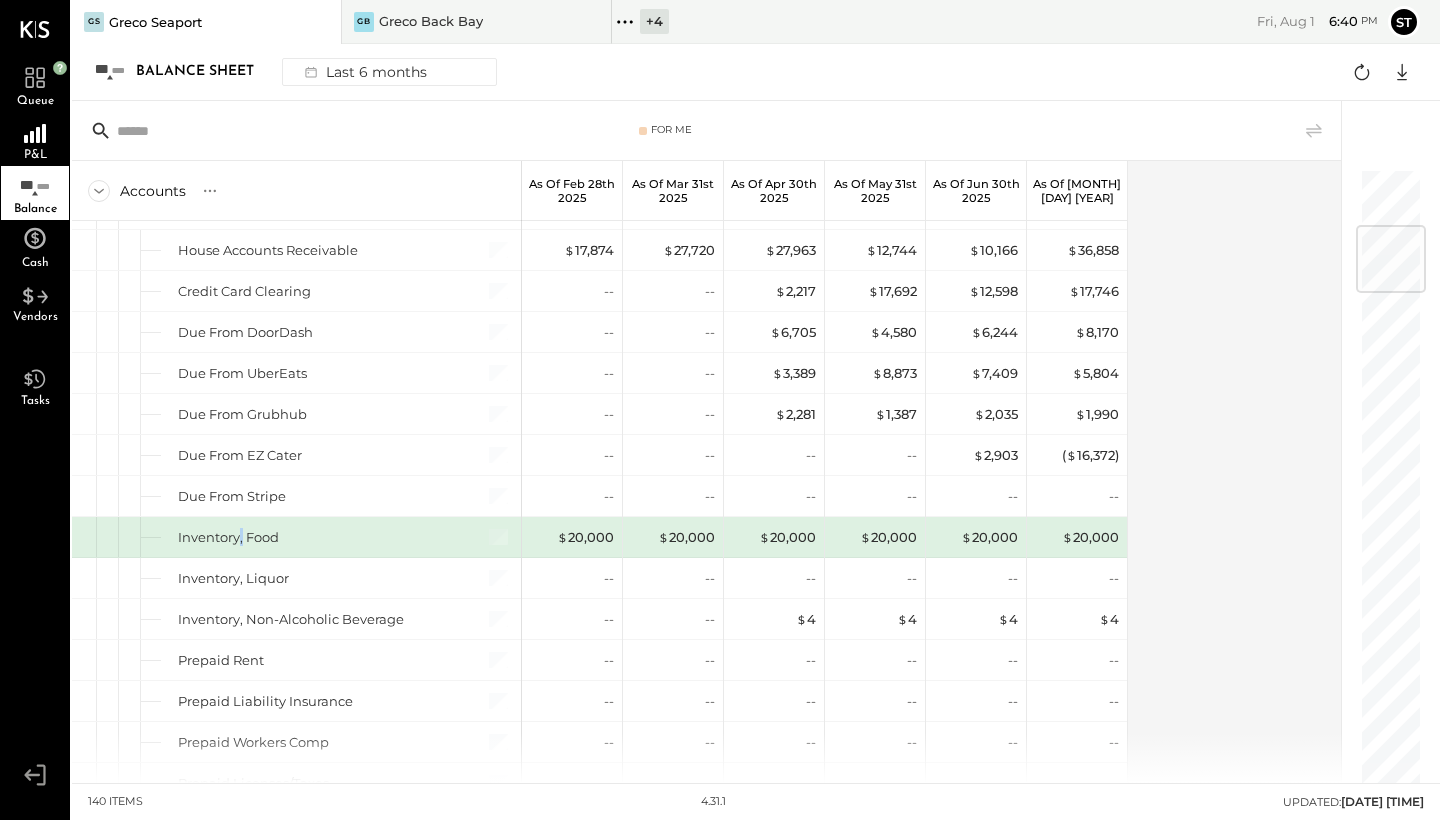click on "Inventory, Food" at bounding box center (228, 537) 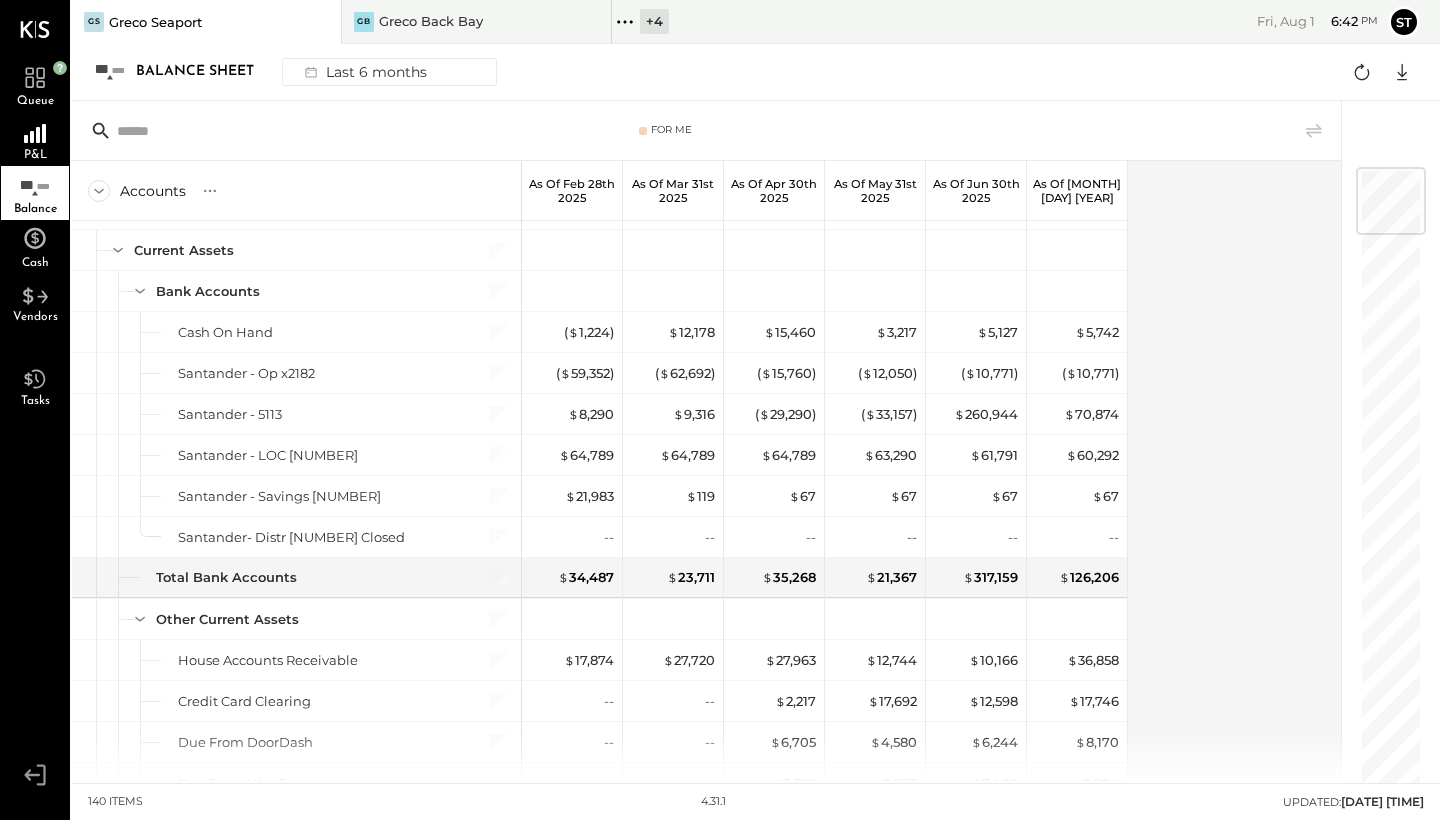 scroll, scrollTop: 0, scrollLeft: 0, axis: both 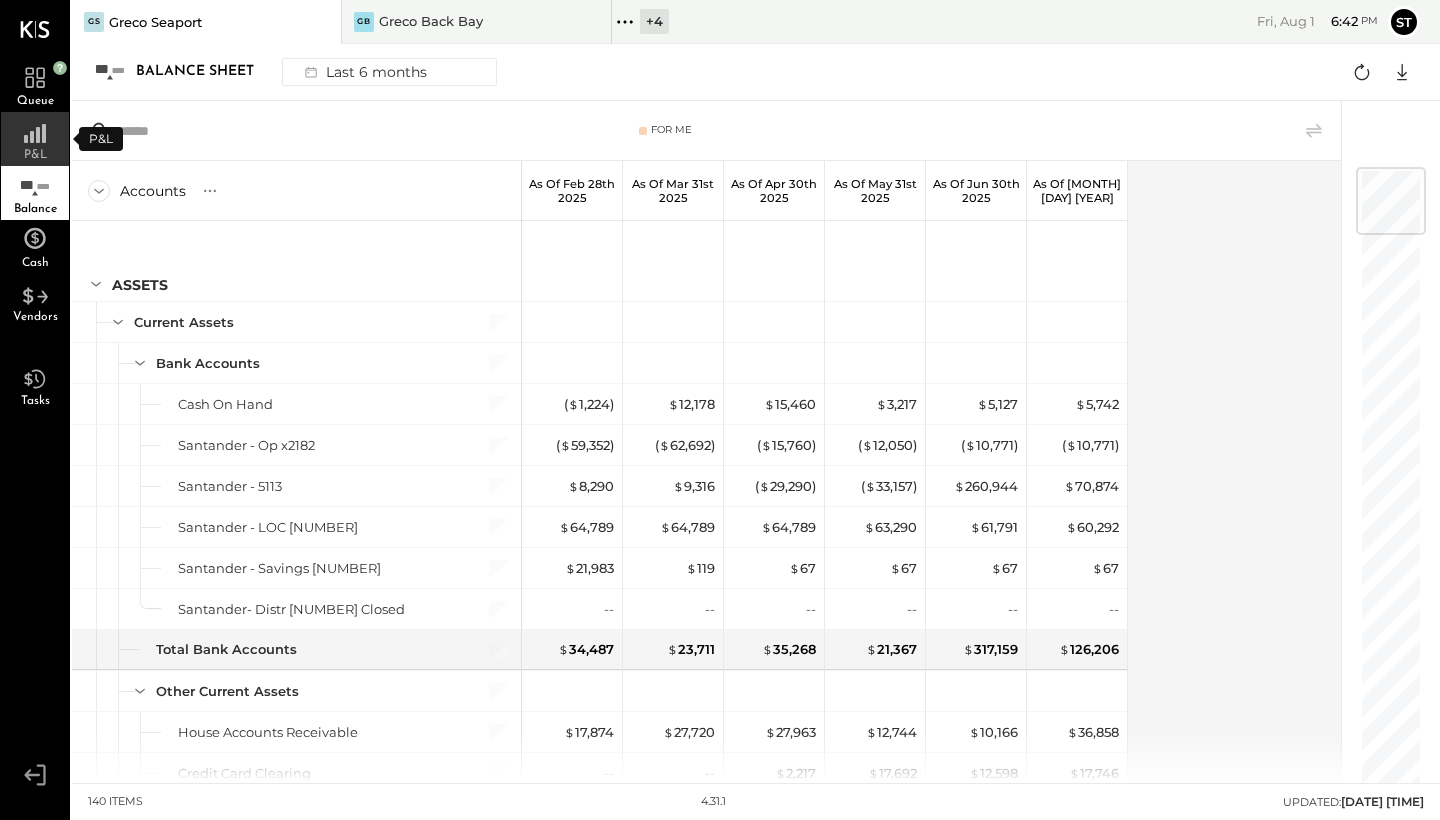 click 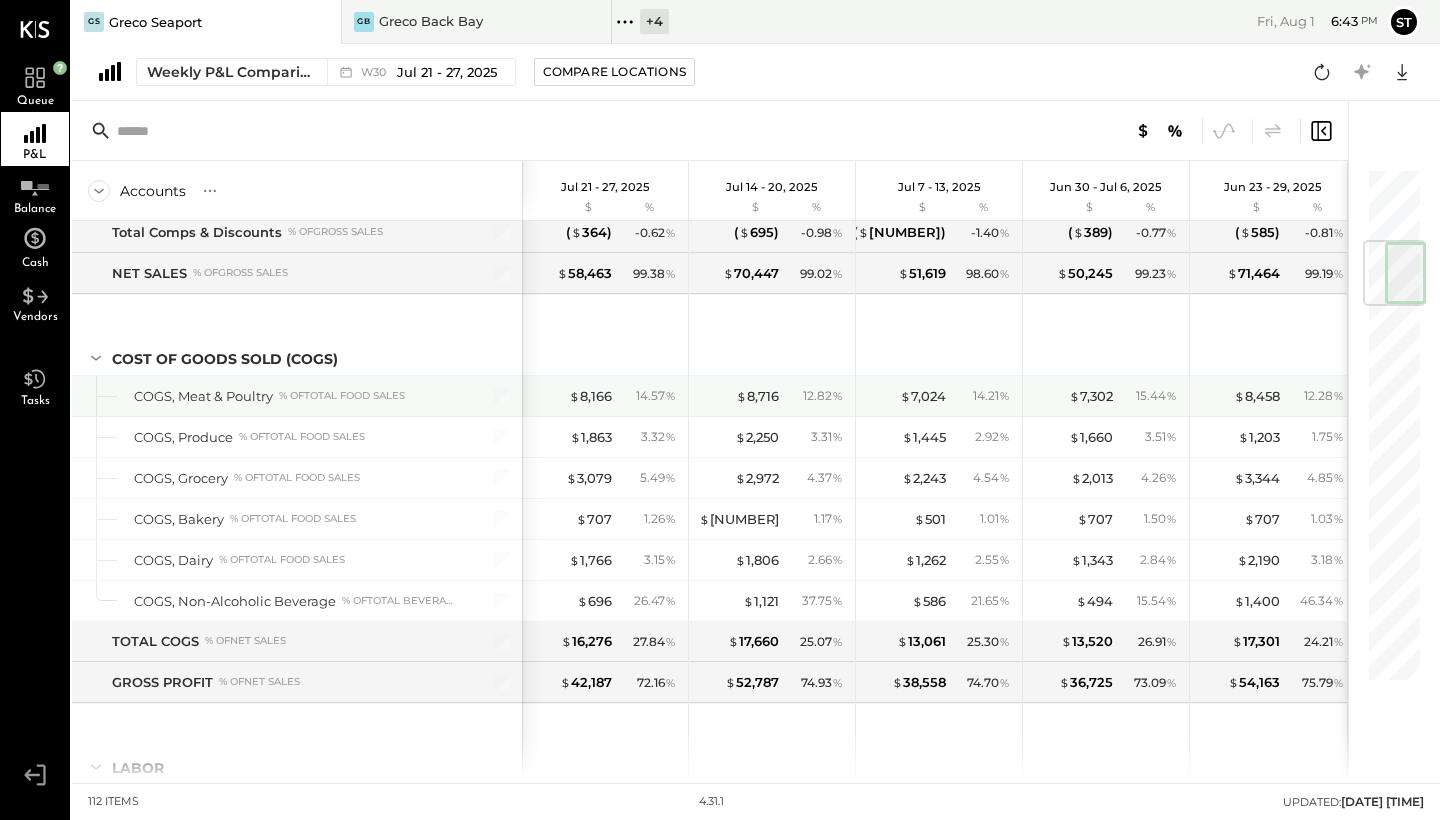 scroll, scrollTop: 621, scrollLeft: 0, axis: vertical 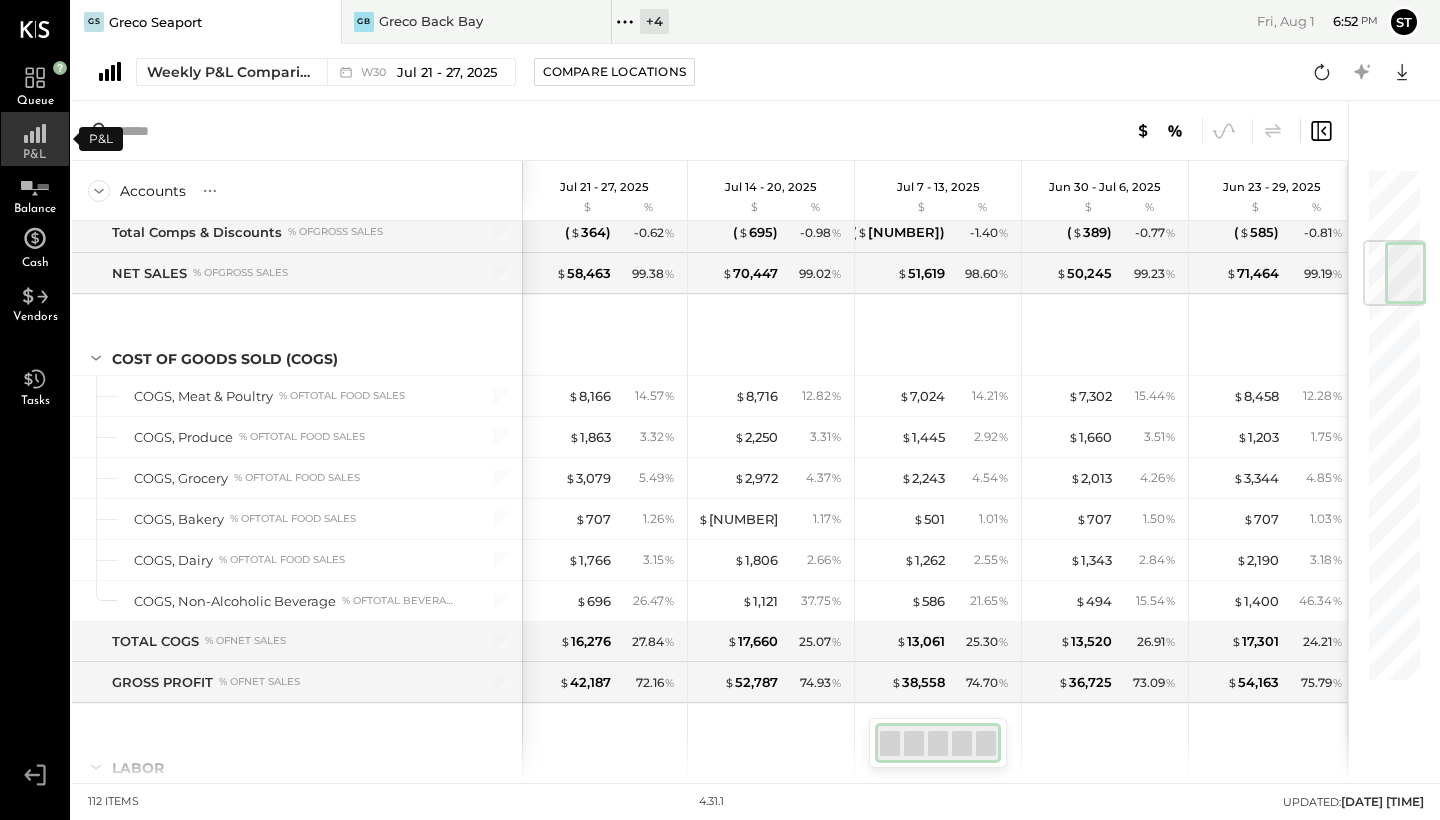 click on "P&L" at bounding box center [35, 139] 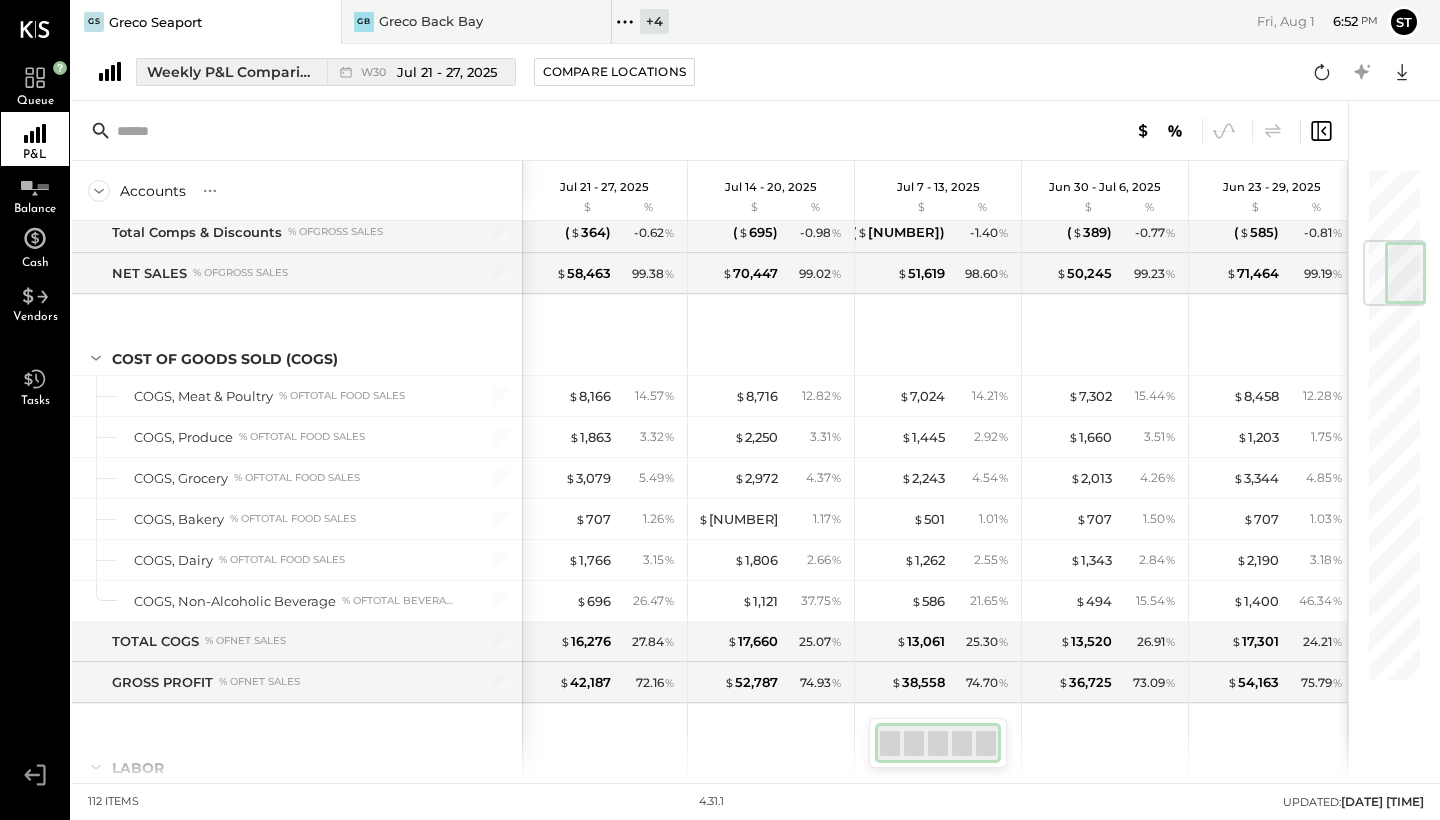 click on "Weekly P&L Comparison" at bounding box center (231, 72) 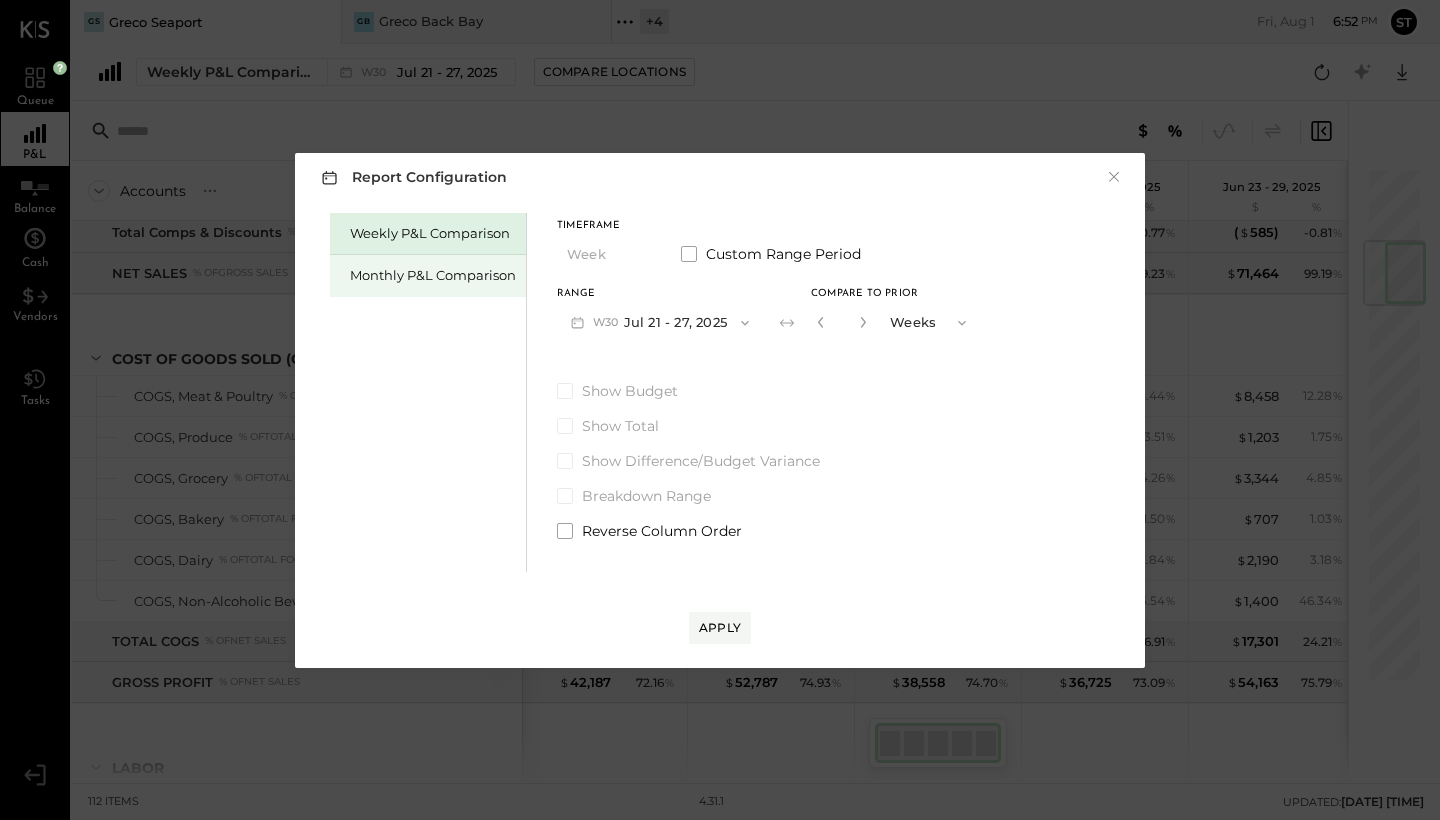 click on "Monthly P&L Comparison" at bounding box center [433, 275] 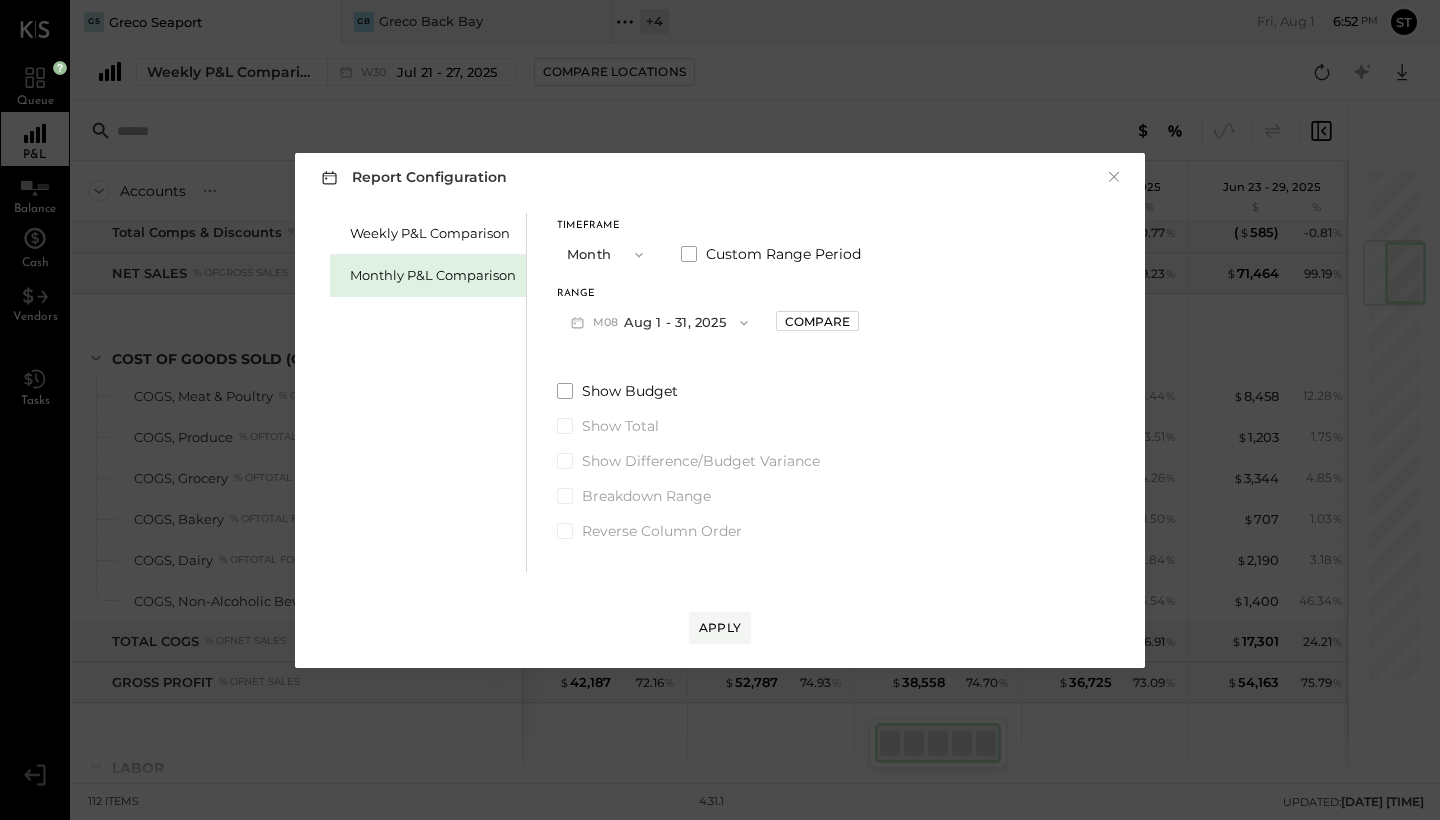 click on "Report Configuration × Weekly P&L Comparison Monthly P&L Comparison Timeframe Month Custom Range Period Range M08 [MONTH] 1 - 31, [YEAR] Compare Show Budget Show Total Show Difference/Budget Variance Breakdown Range Reverse Column Order Apply" at bounding box center [720, 410] 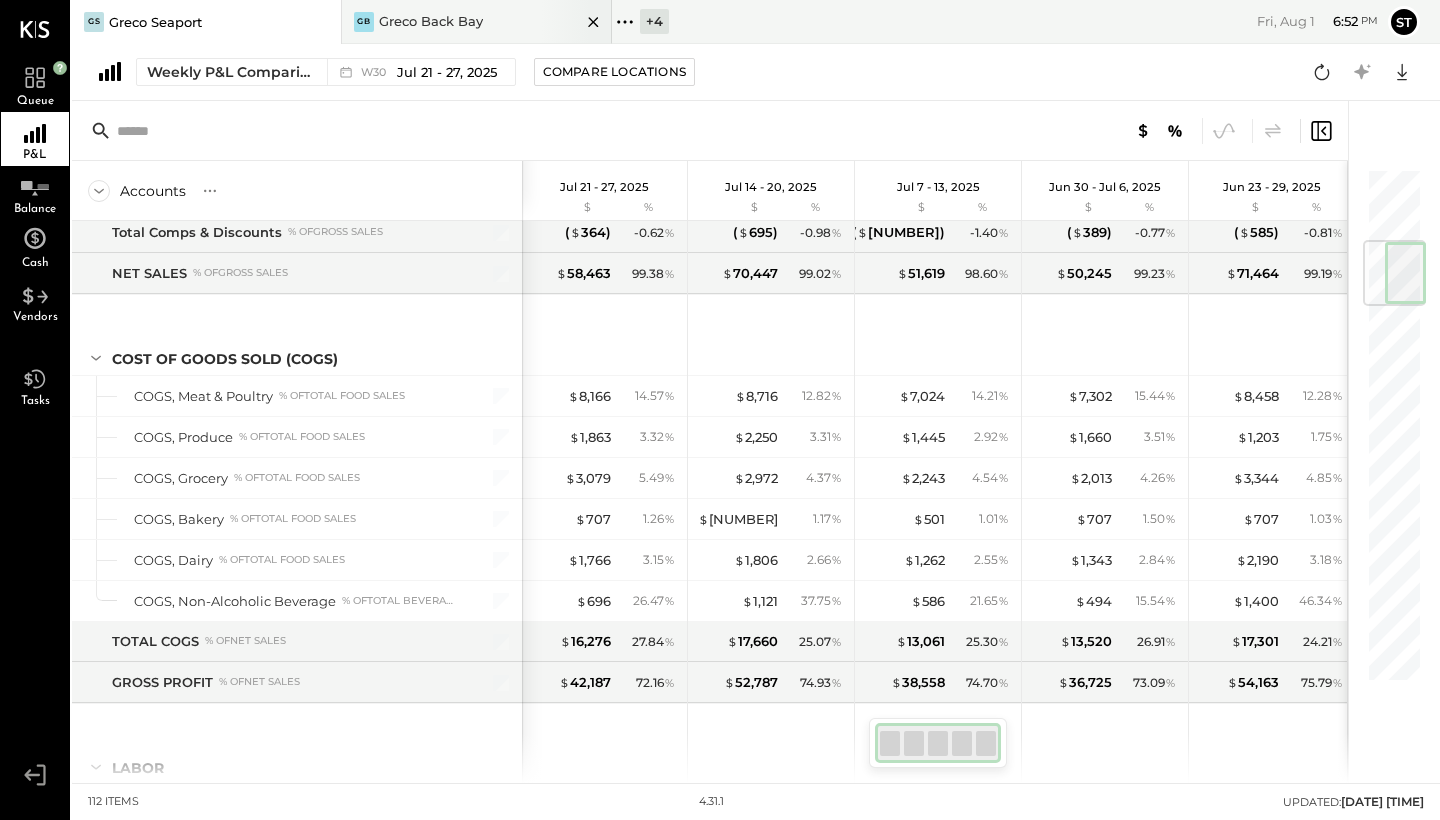 click on "GB Greco Back Bay" at bounding box center [461, 22] 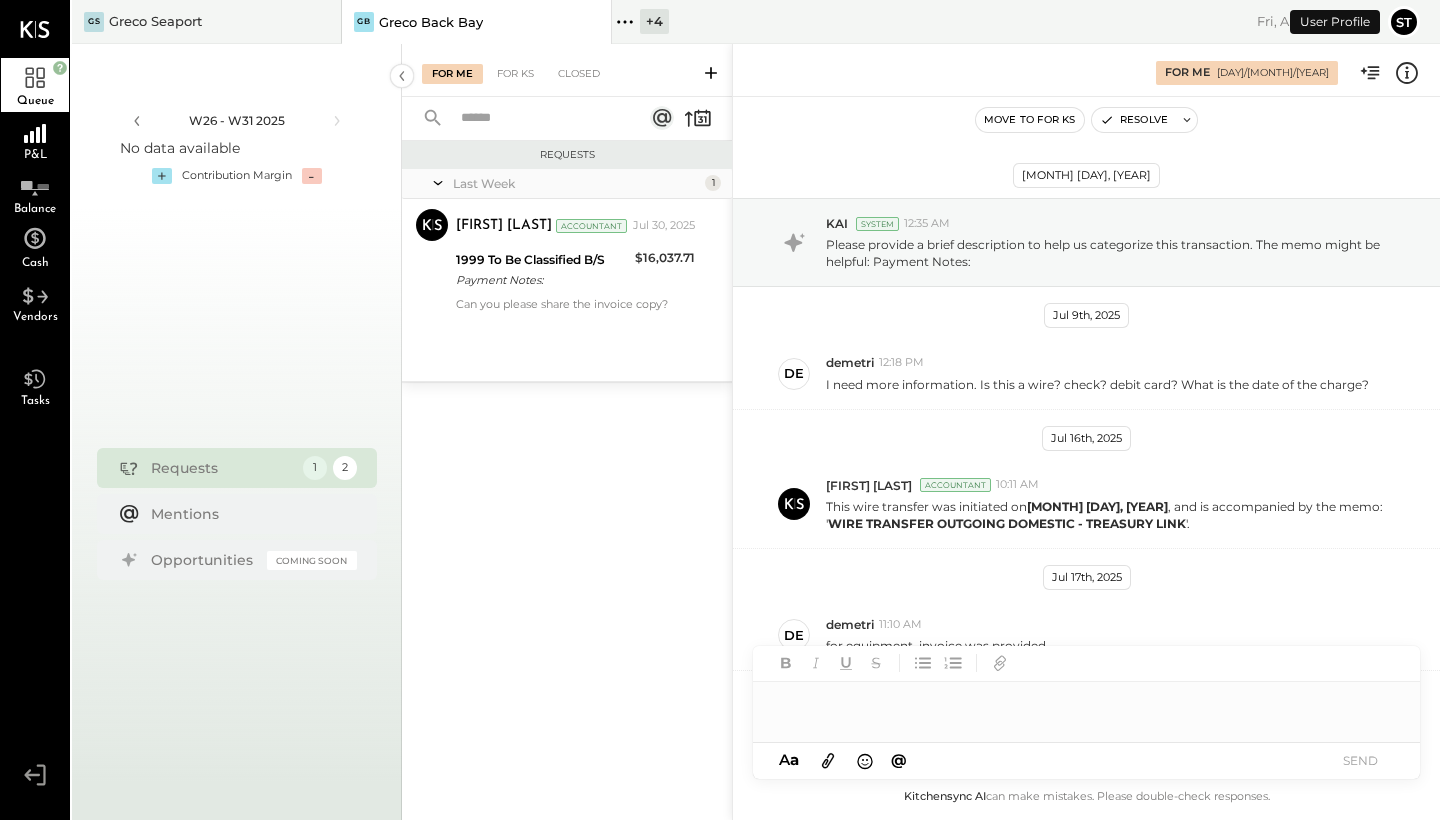 scroll, scrollTop: 432, scrollLeft: 0, axis: vertical 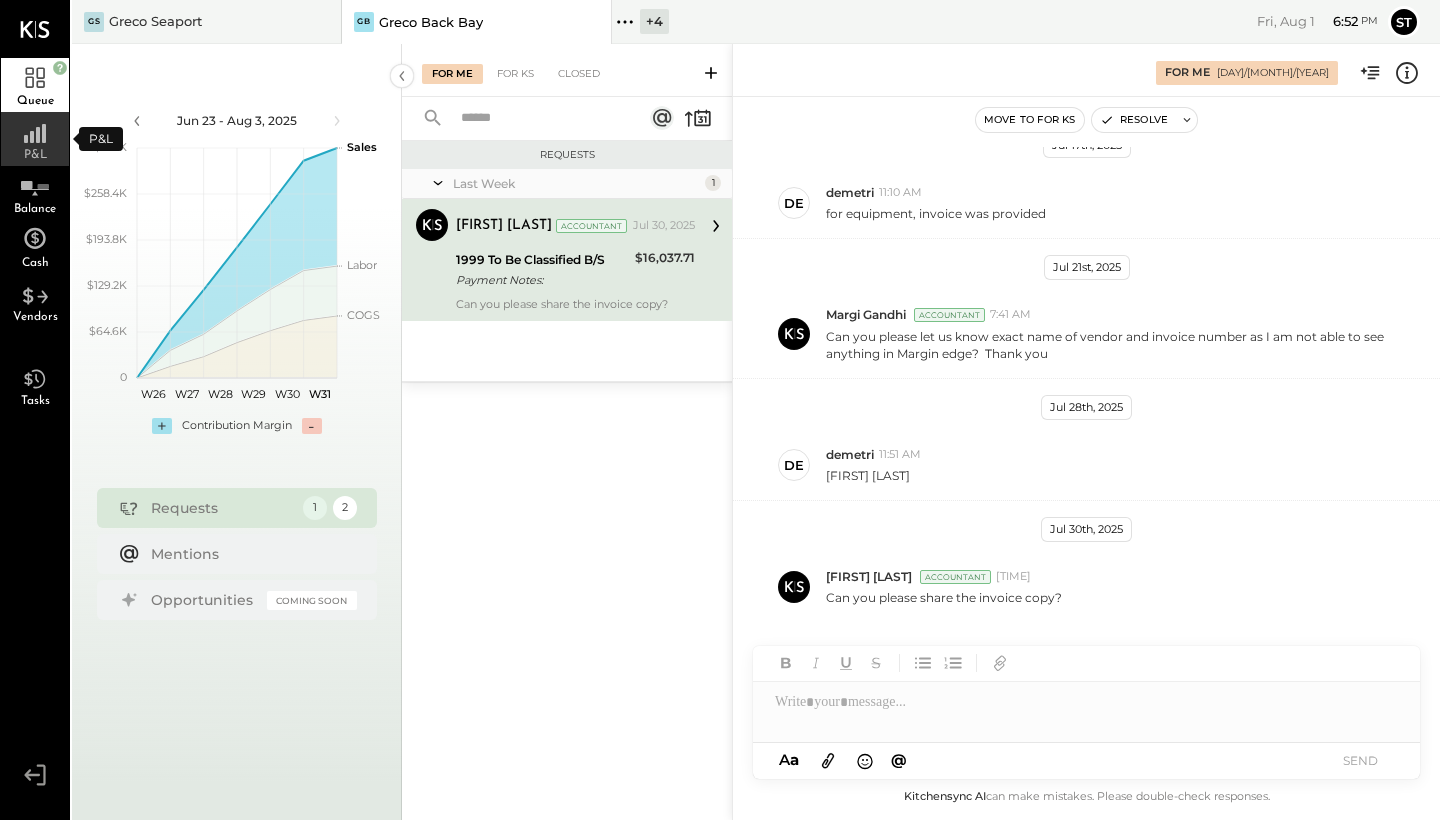 click on "P&L" at bounding box center [35, 139] 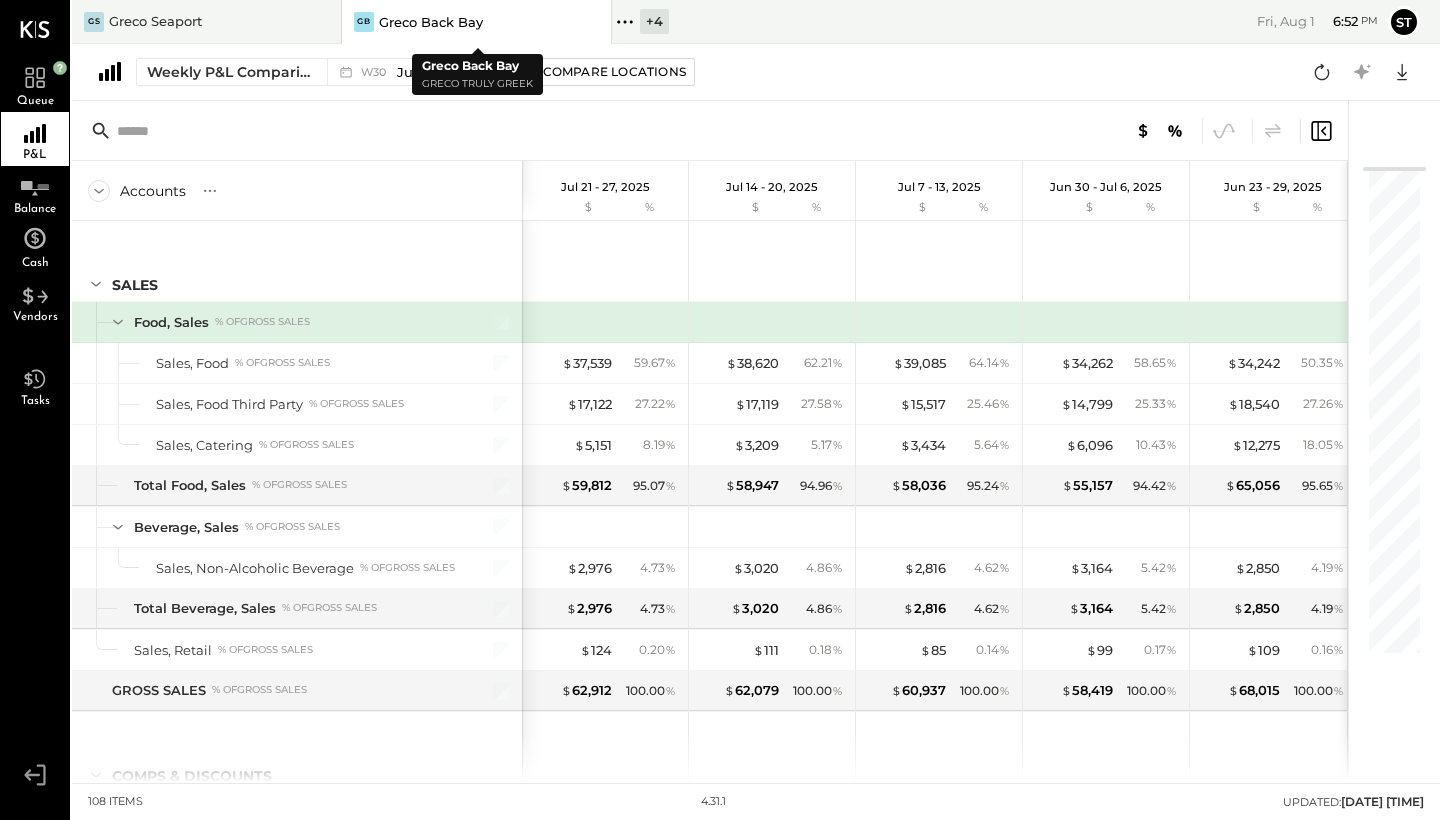 click on "Greco Back Bay" at bounding box center [431, 22] 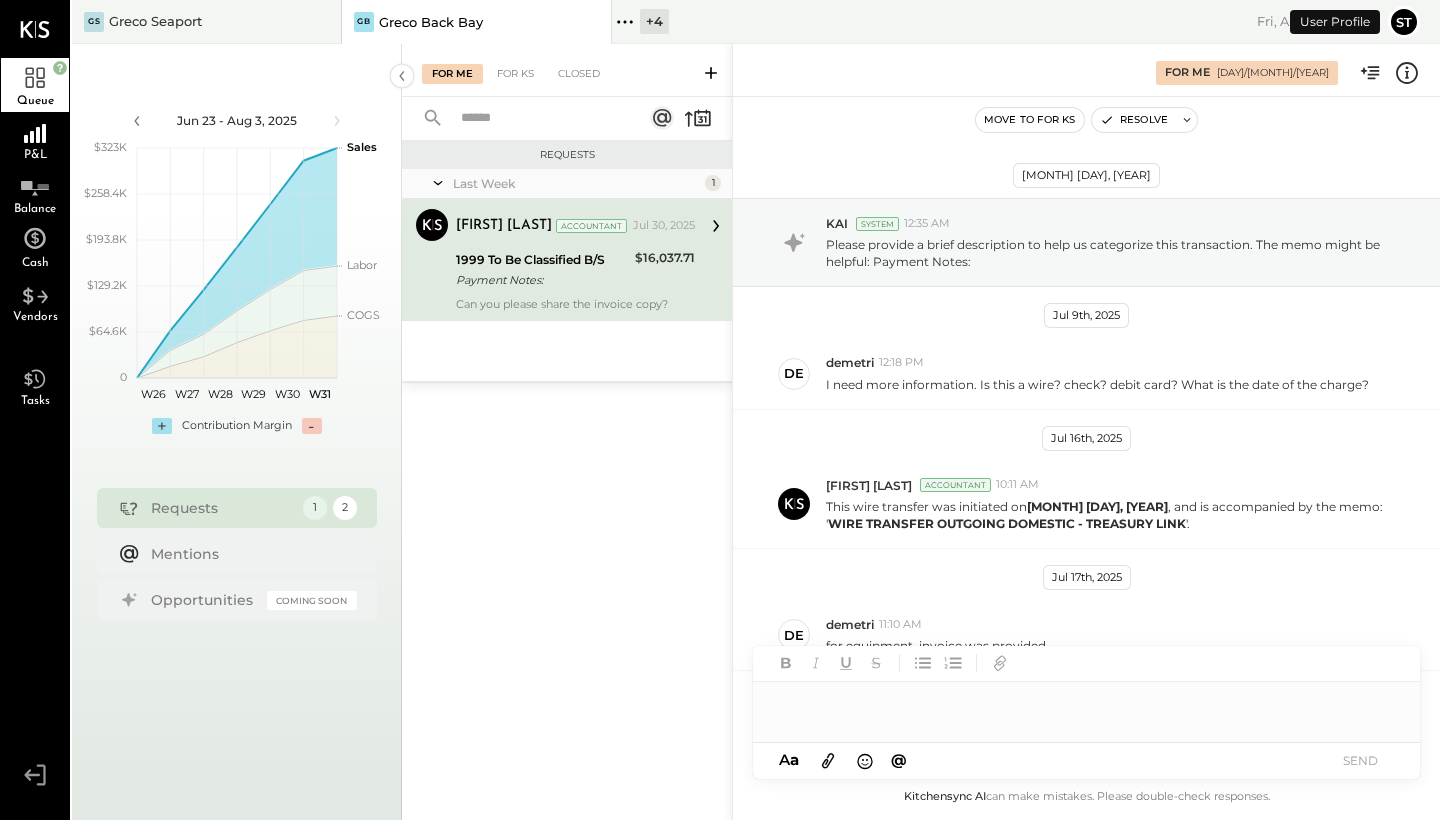 scroll, scrollTop: 432, scrollLeft: 0, axis: vertical 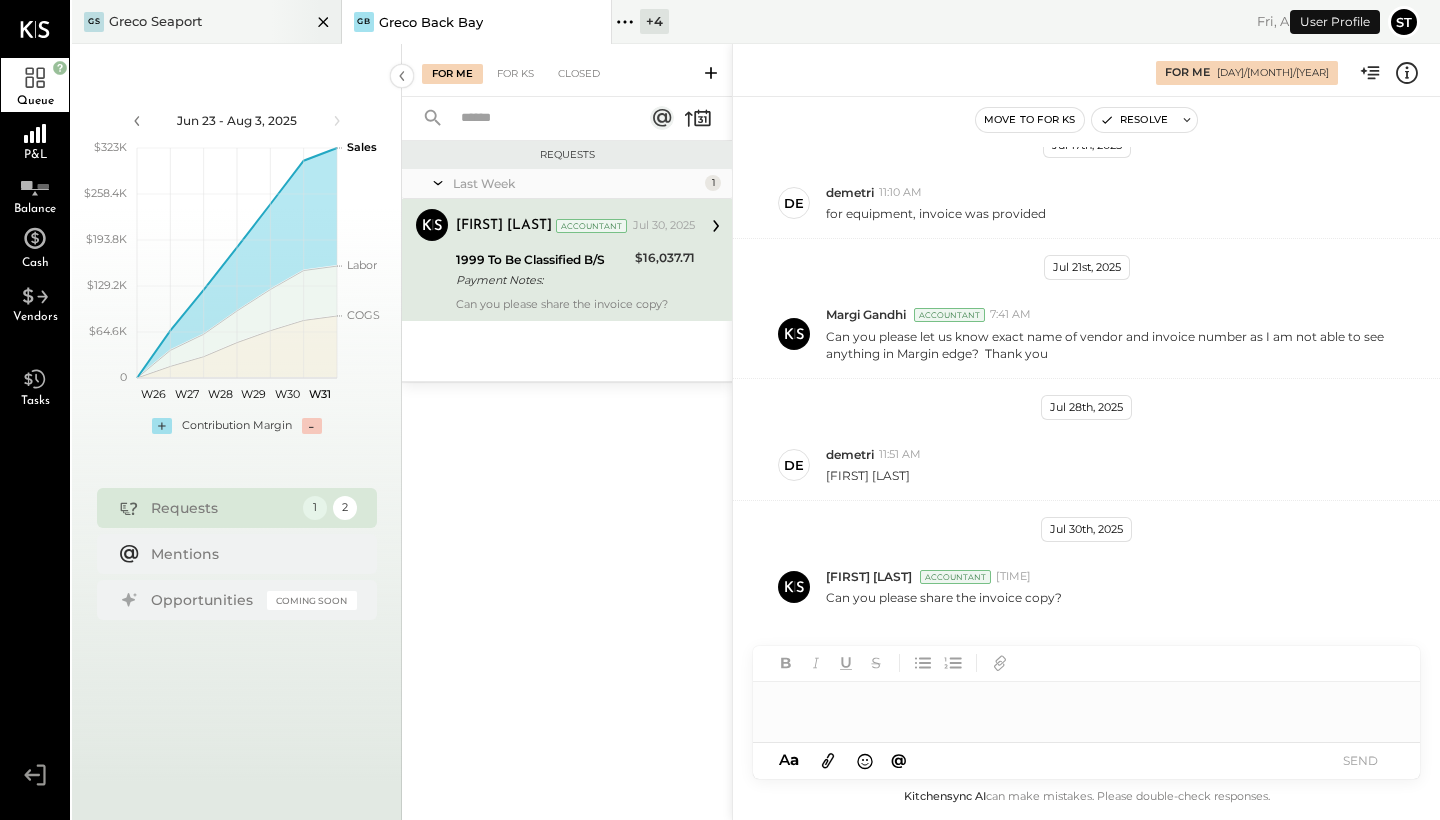 click at bounding box center (306, 21) 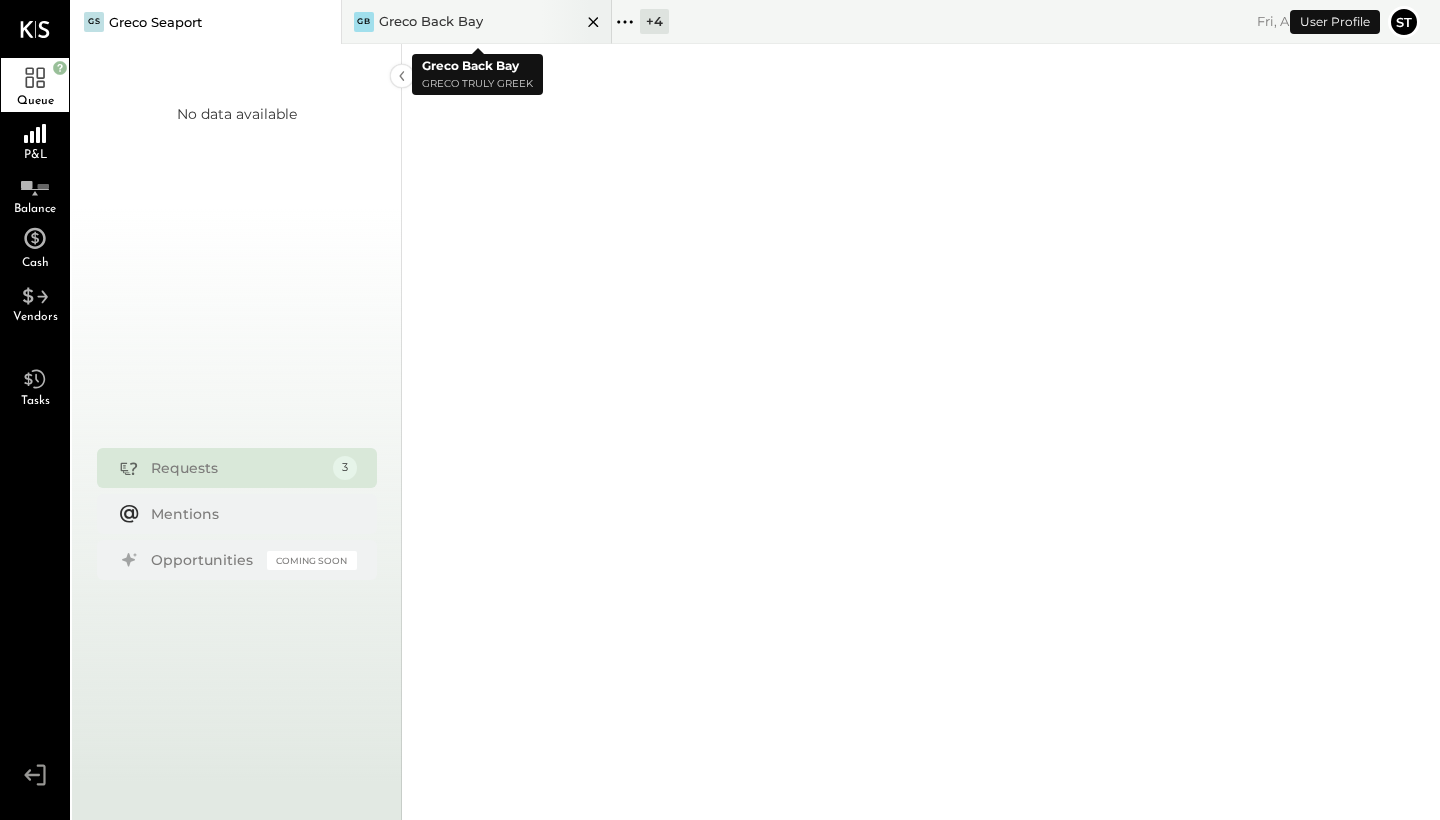 click 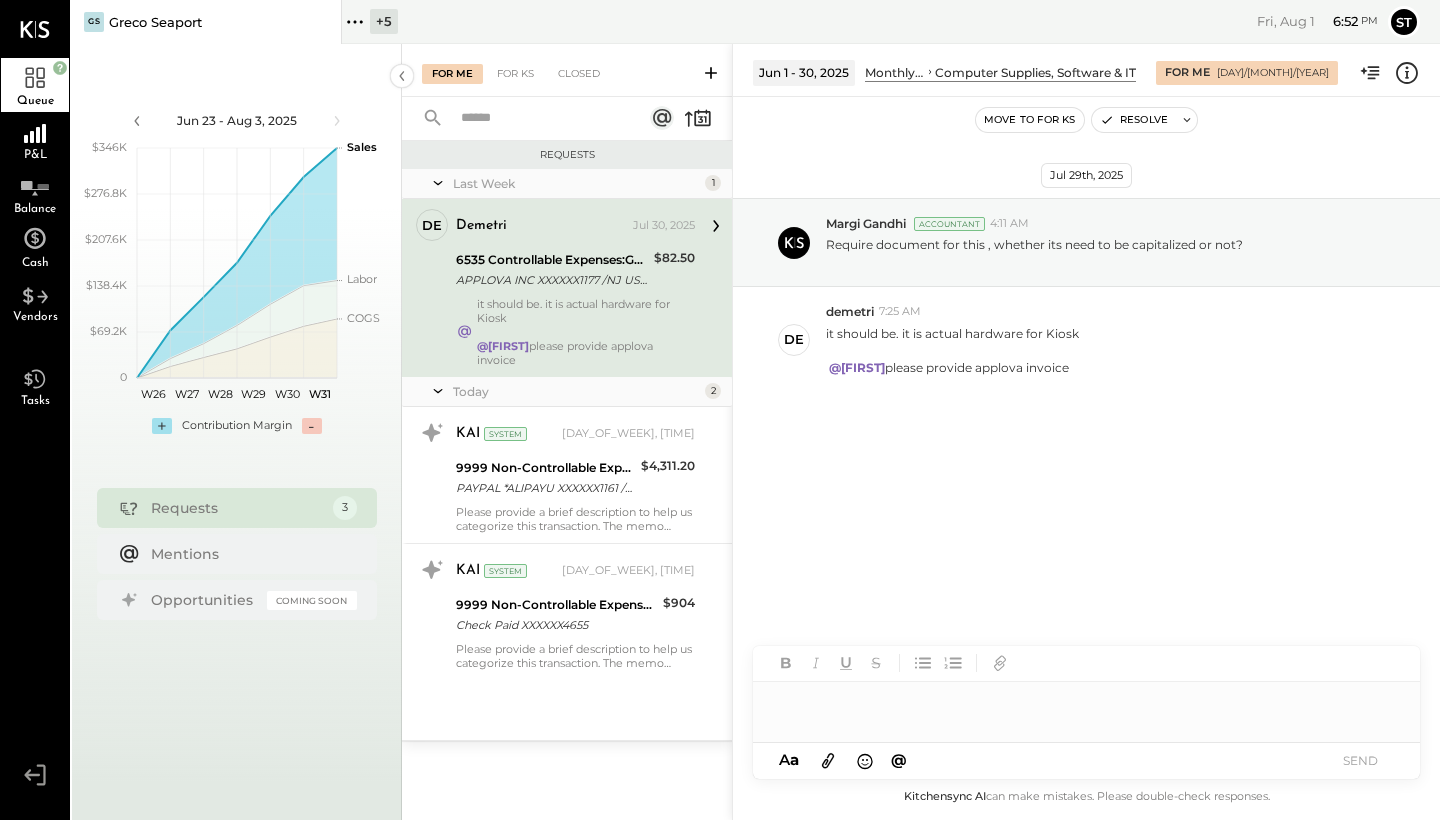 click on "GS" at bounding box center [94, 22] 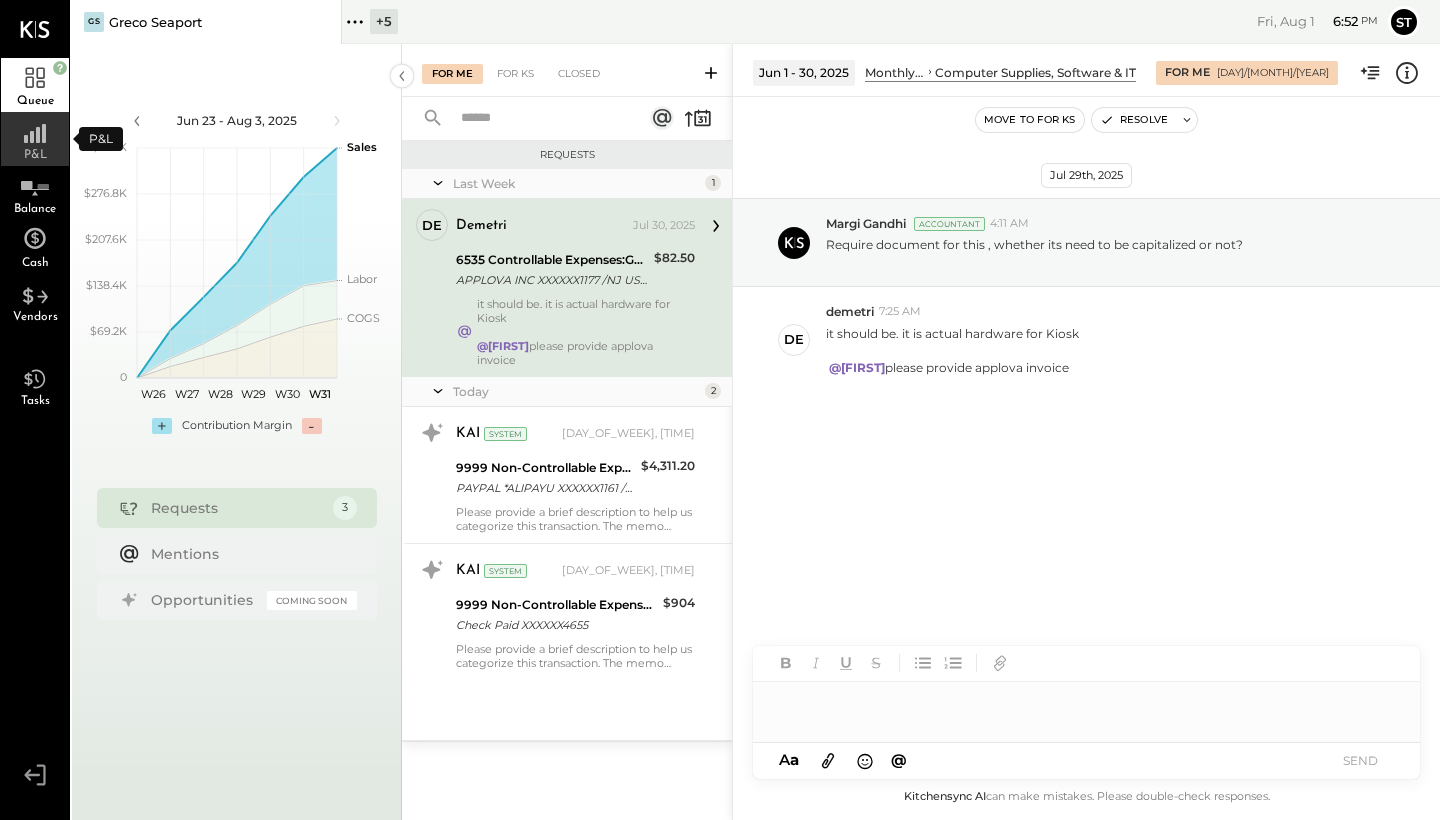 click on "P&L" at bounding box center (35, 155) 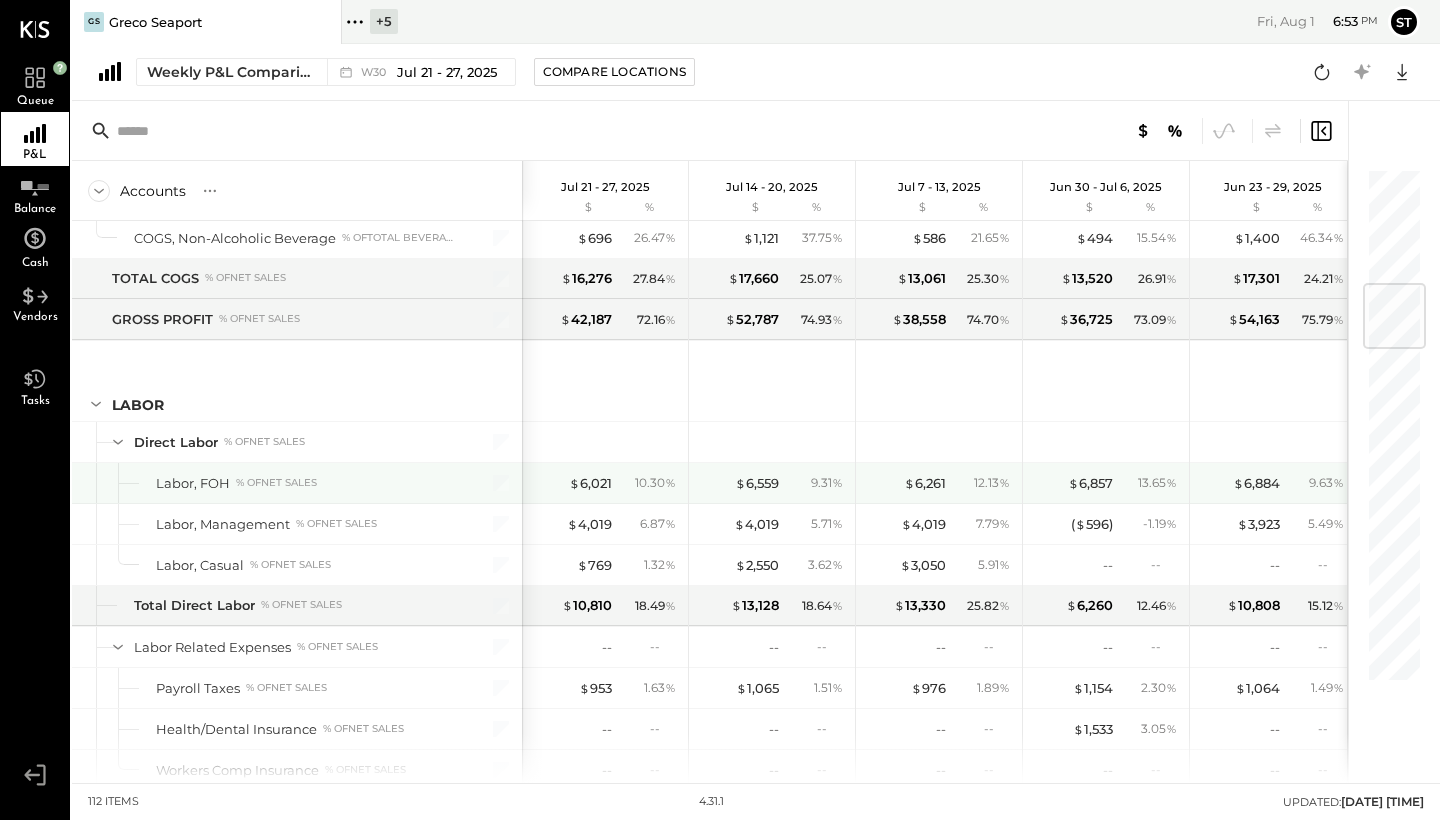 scroll, scrollTop: 998, scrollLeft: 0, axis: vertical 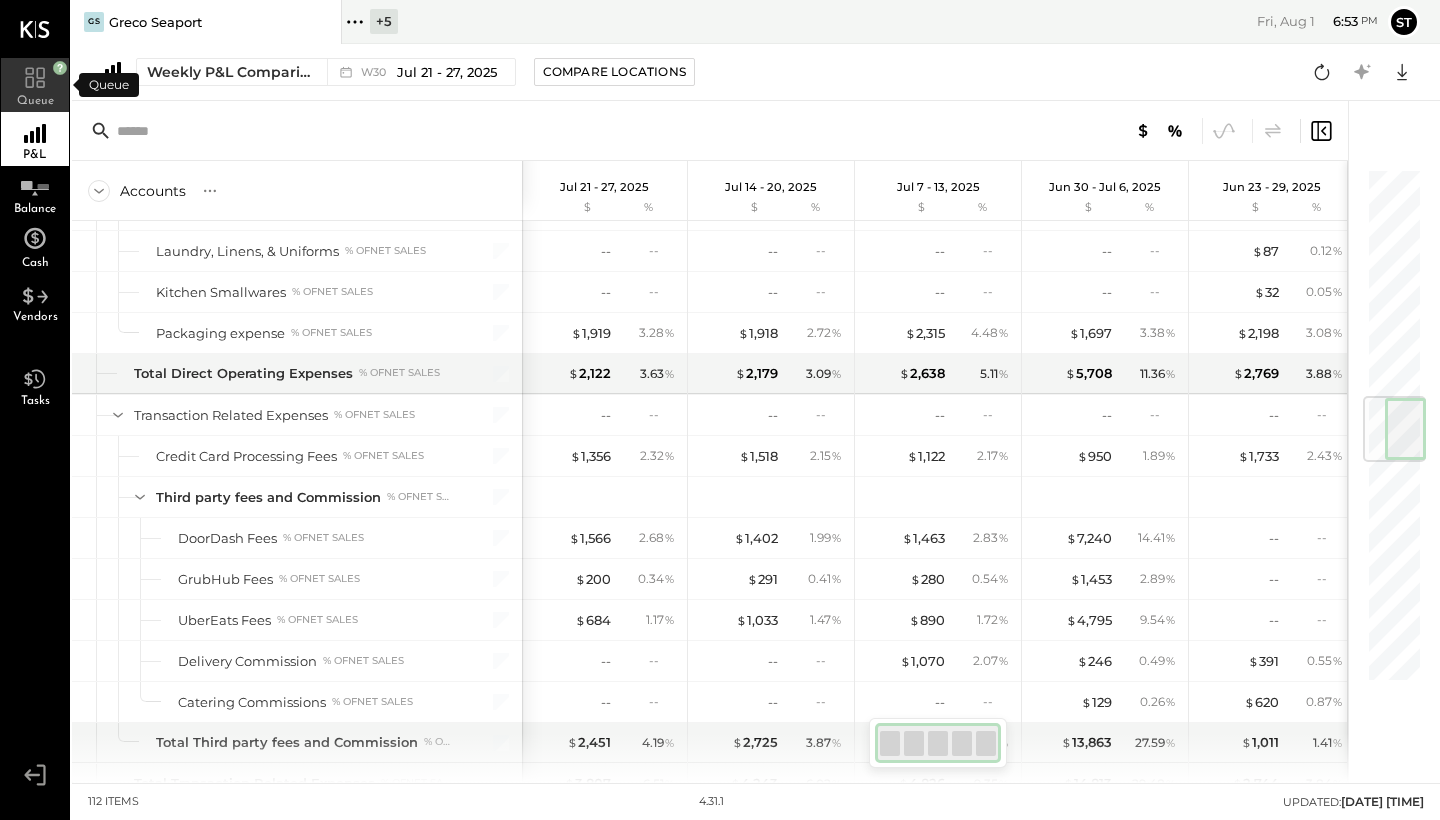 click 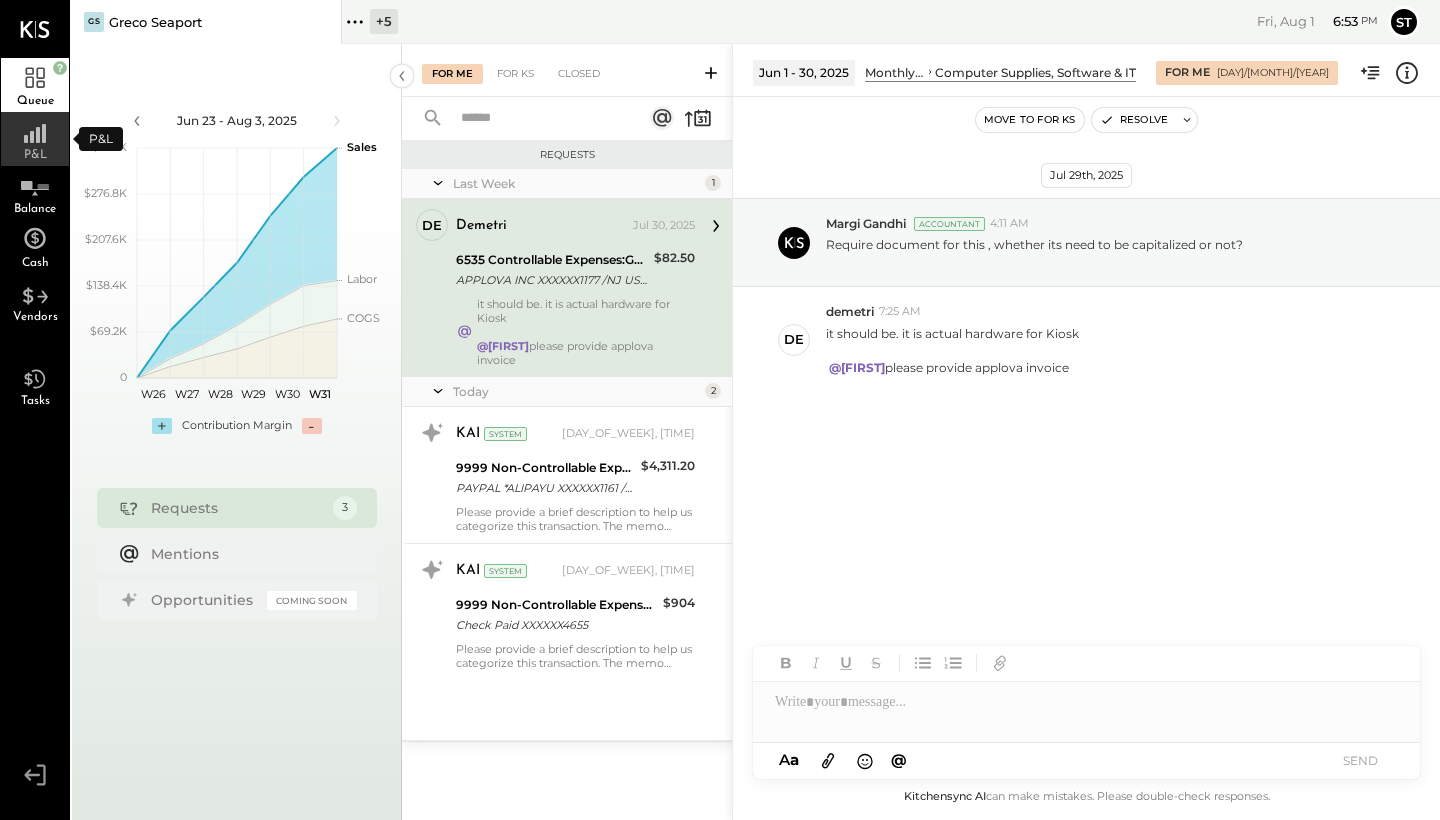 click 